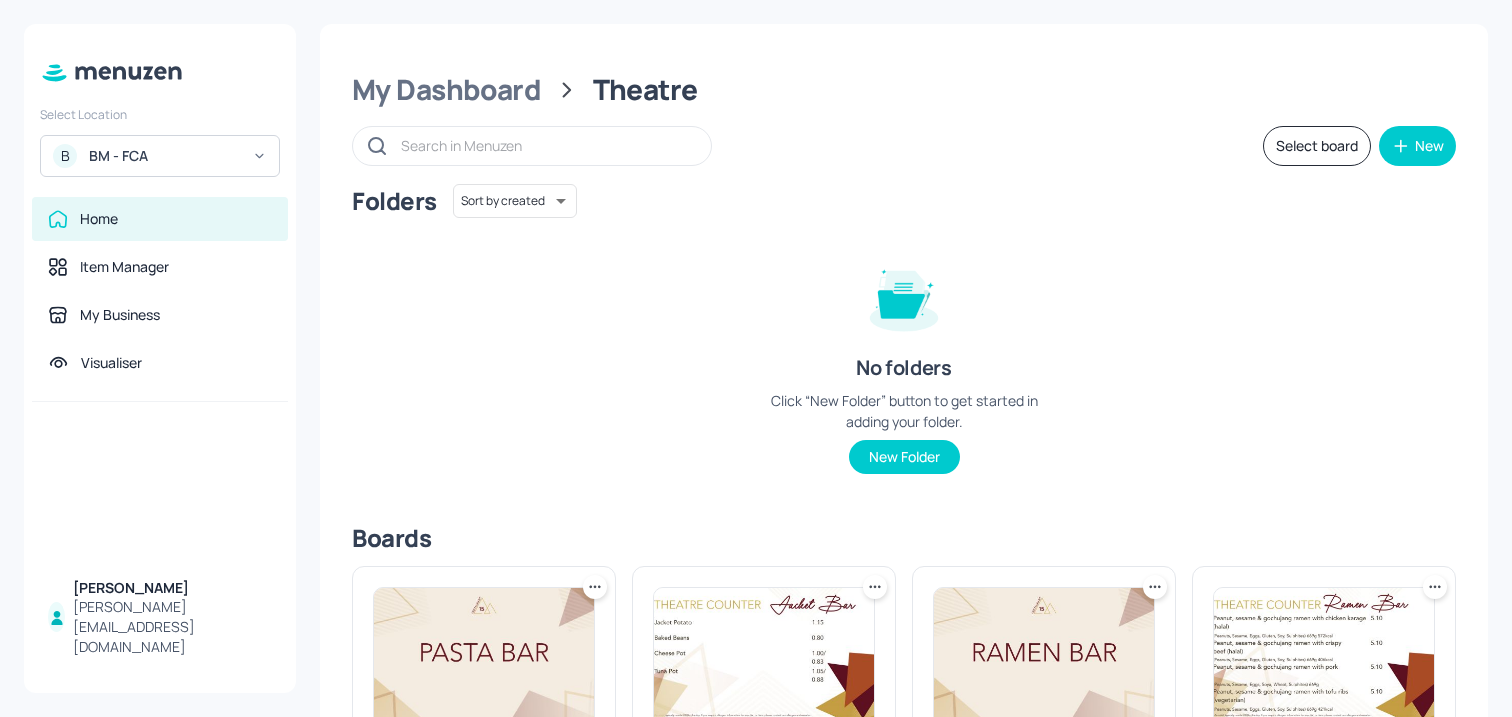 scroll, scrollTop: 0, scrollLeft: 0, axis: both 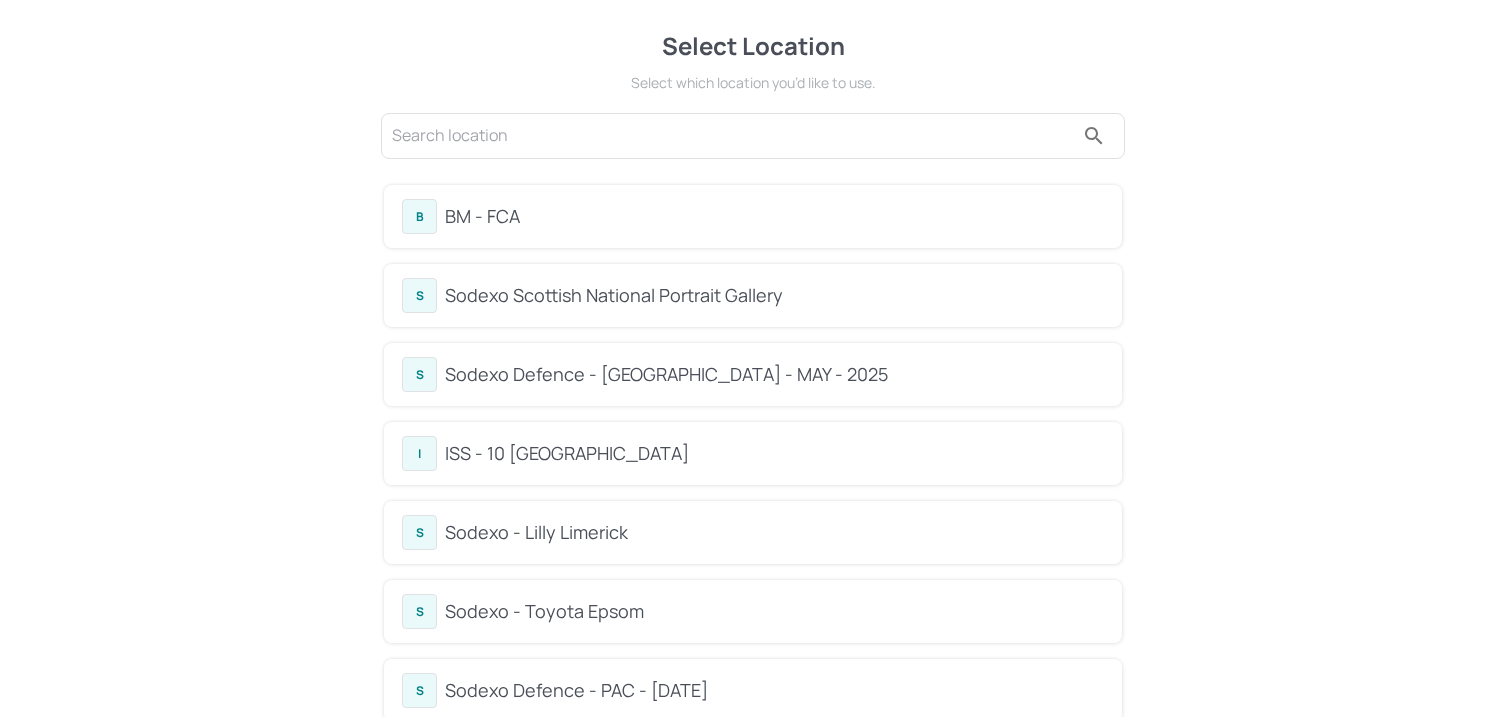 click on "BM - FCA" at bounding box center (774, 216) 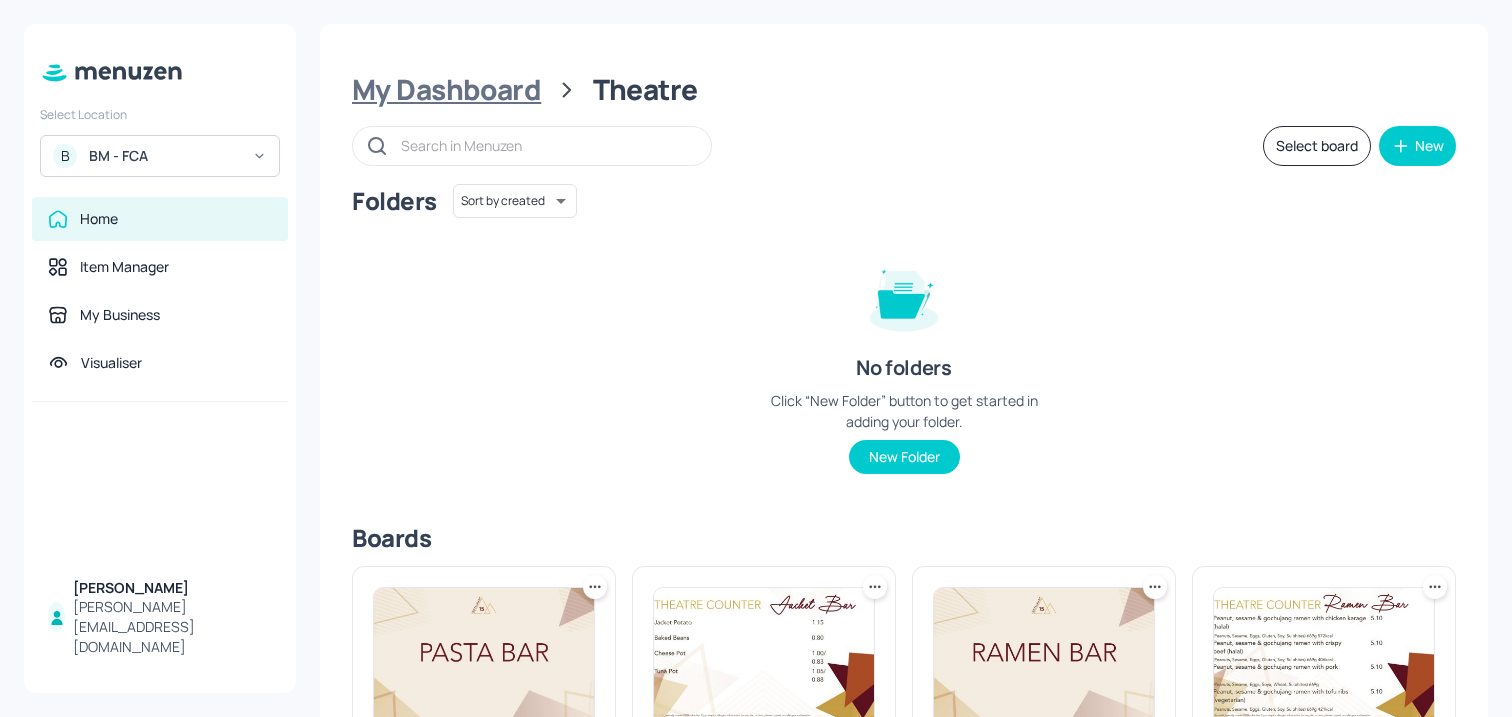 click on "My Dashboard" at bounding box center (446, 90) 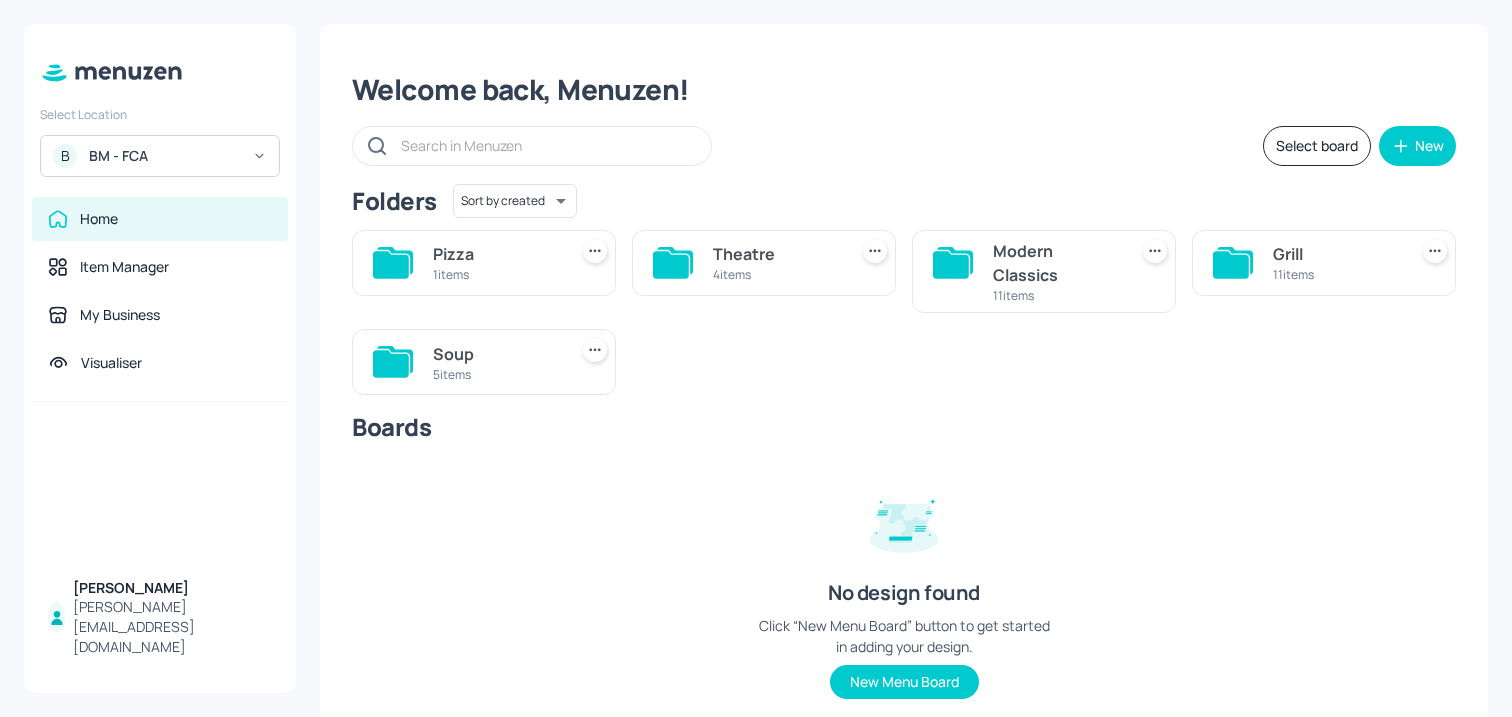 click on "Modern Classics" at bounding box center (1056, 263) 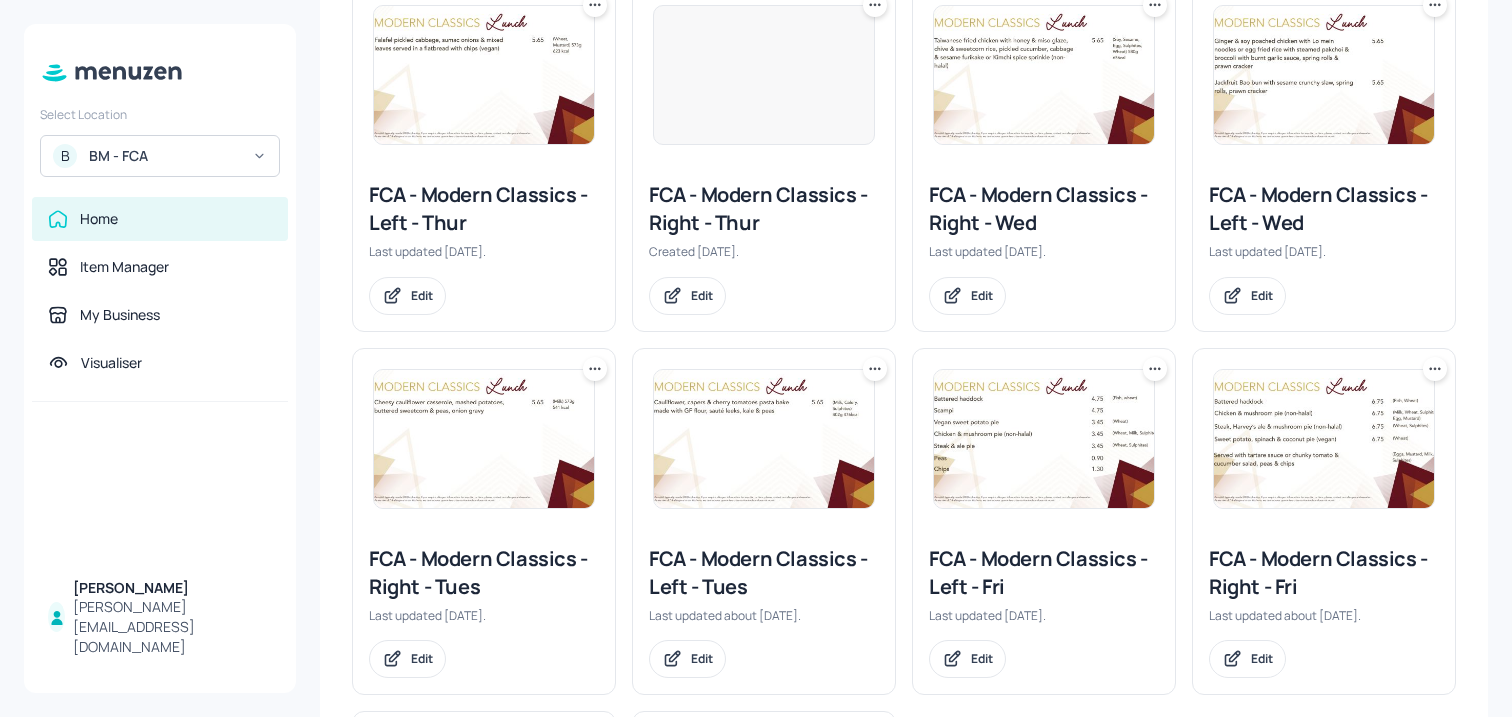 scroll, scrollTop: 555, scrollLeft: 0, axis: vertical 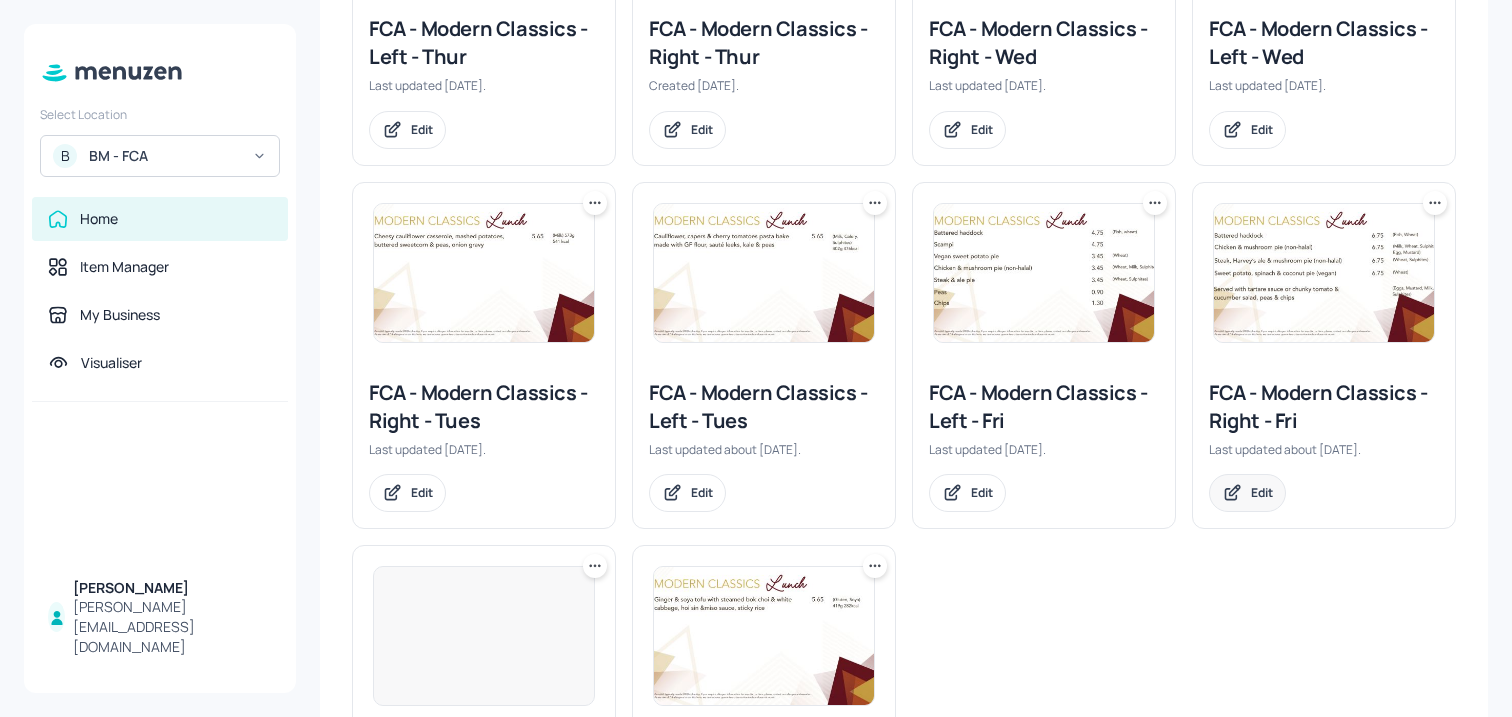 click on "Edit" at bounding box center (1247, 493) 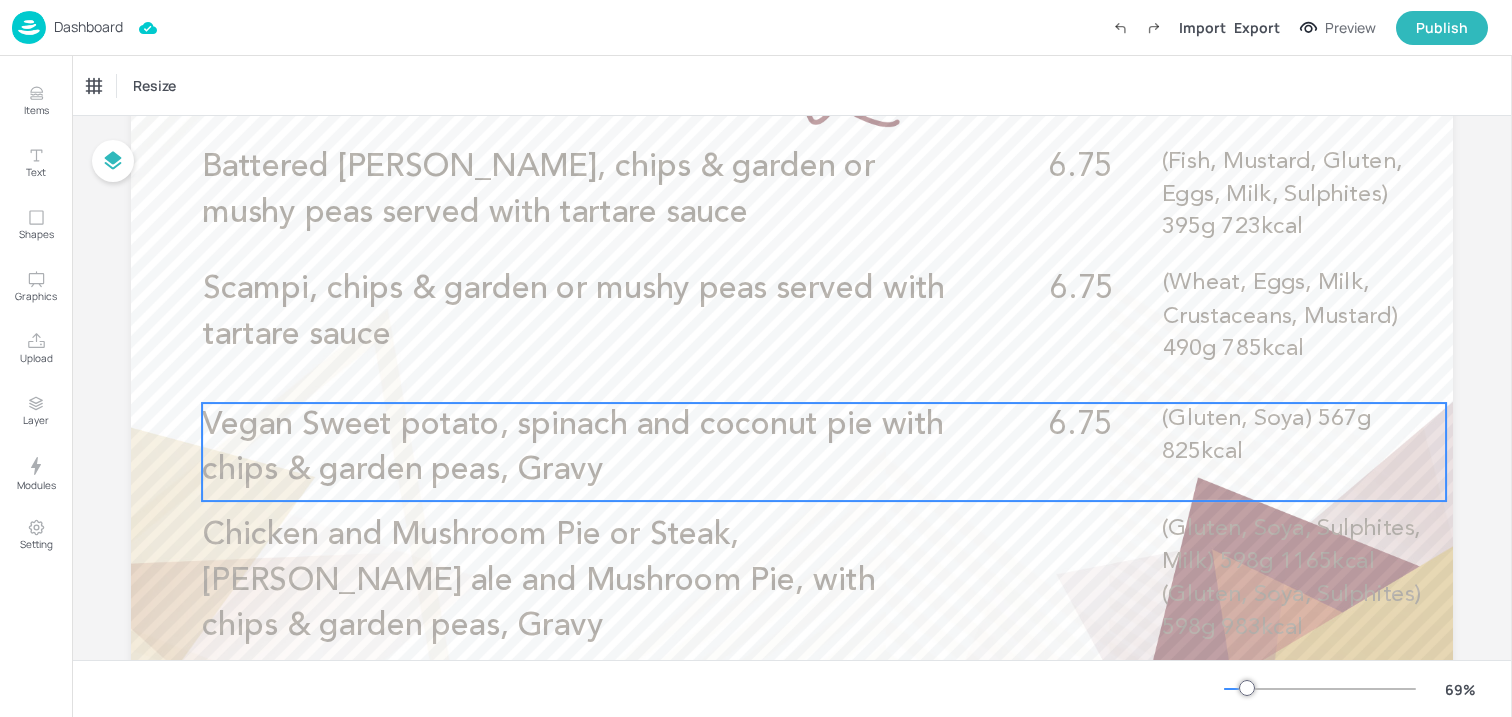 scroll, scrollTop: 179, scrollLeft: 0, axis: vertical 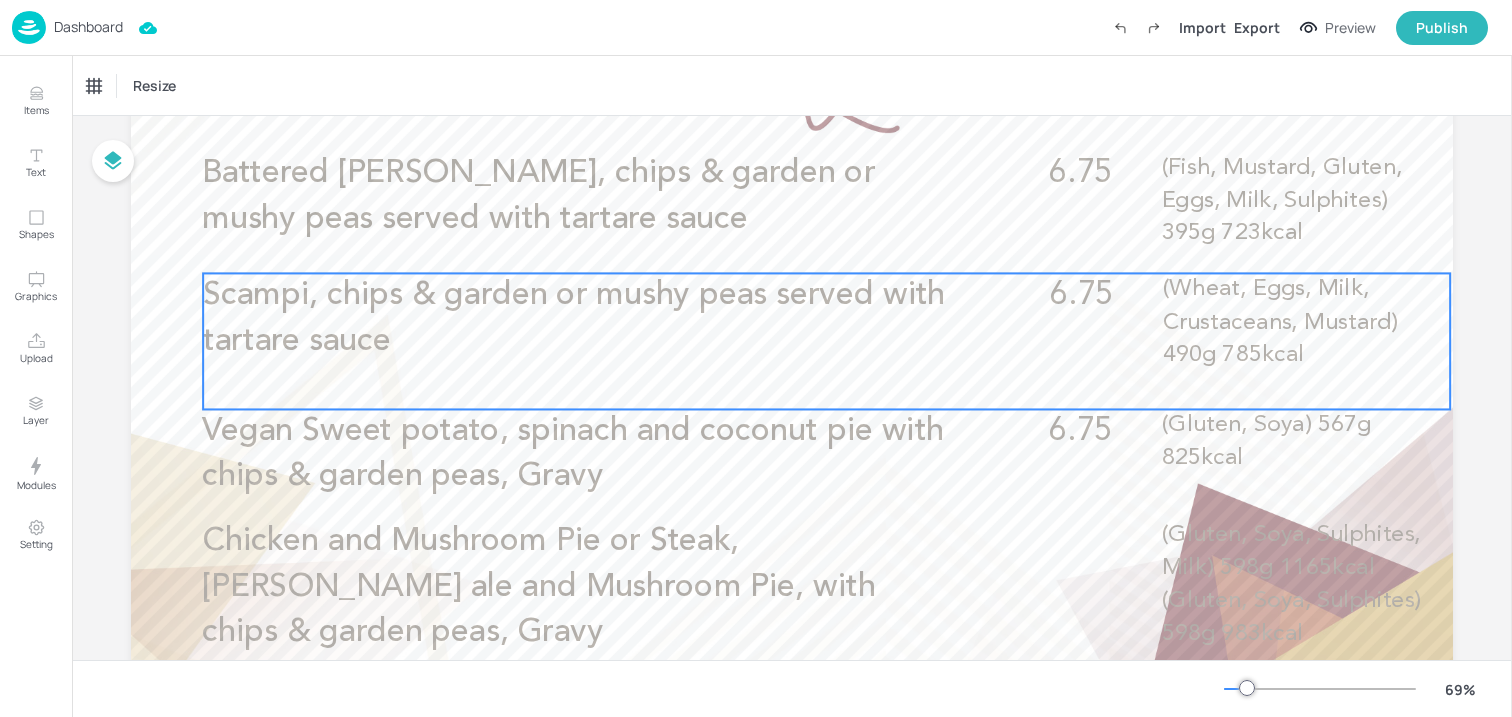 click on "Scampi, chips & garden or mushy peas served with tartare sauce 6.75 (Wheat, Eggs, Milk, Crustaceans, Mustard) 490g 785kcal" at bounding box center (826, 341) 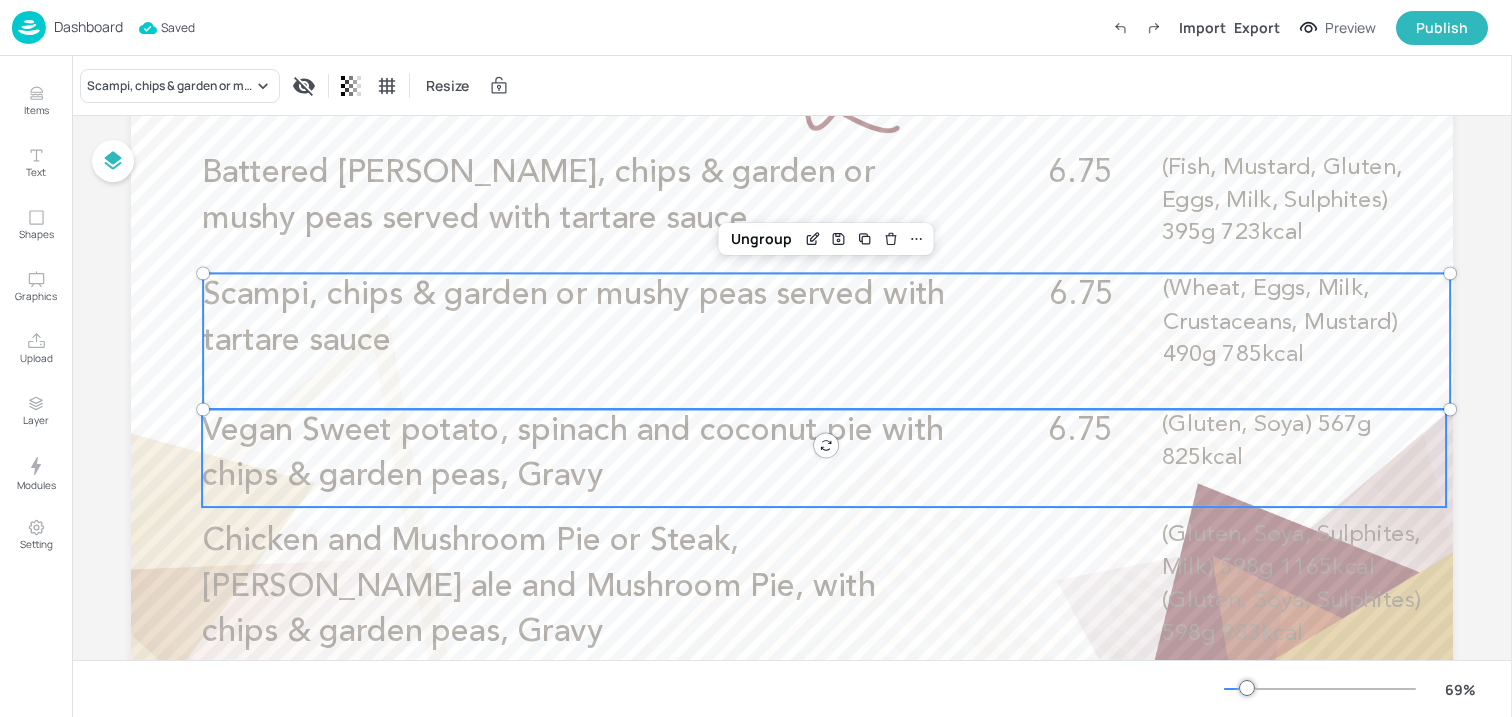 scroll, scrollTop: 0, scrollLeft: 0, axis: both 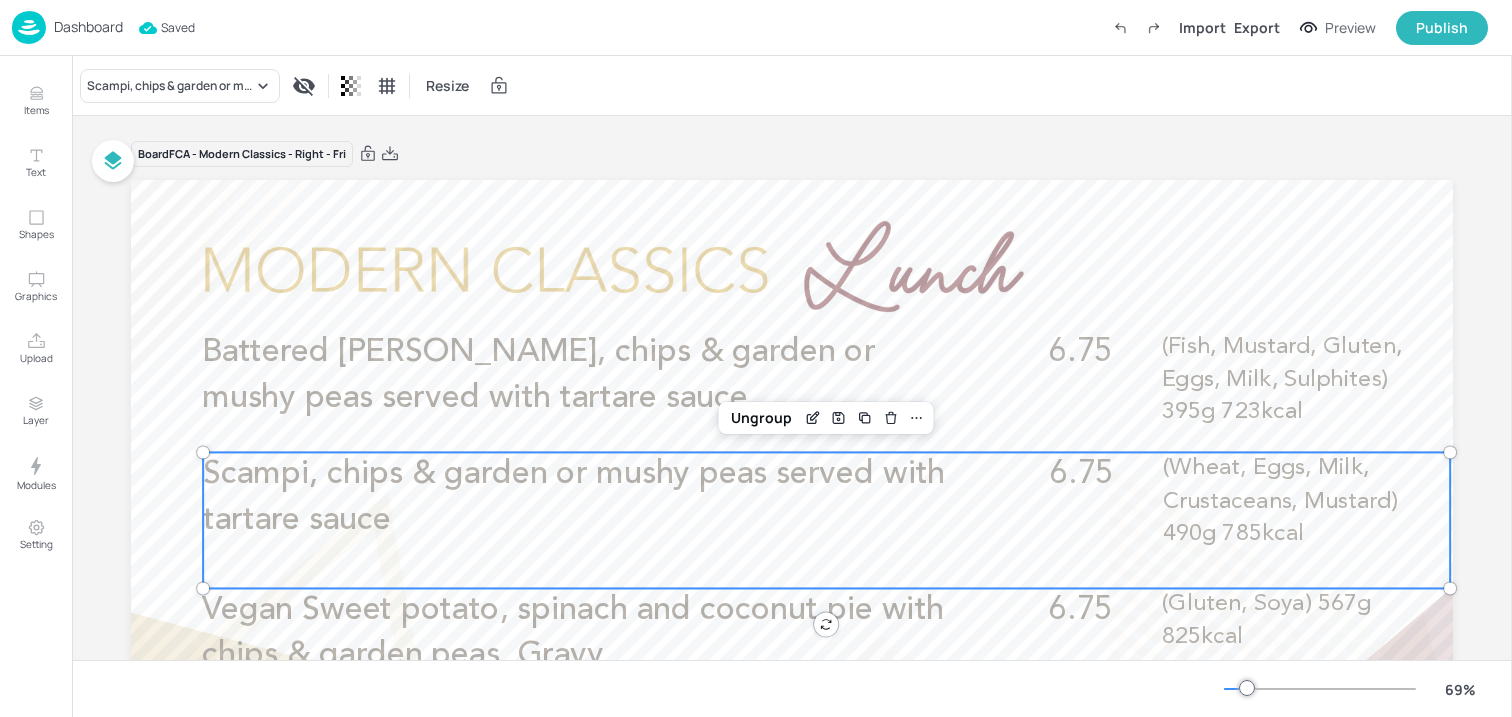 click on "Dashboard" at bounding box center [88, 27] 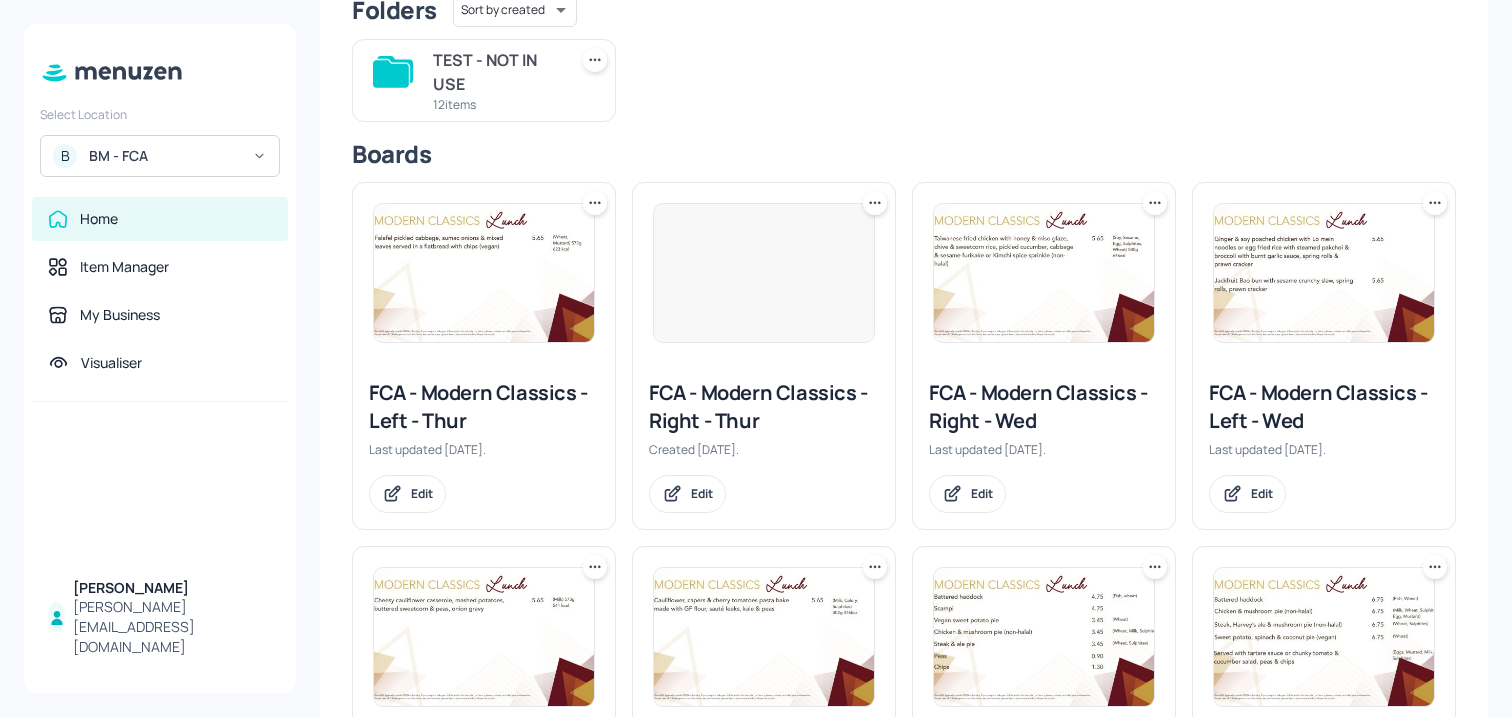 scroll, scrollTop: 778, scrollLeft: 0, axis: vertical 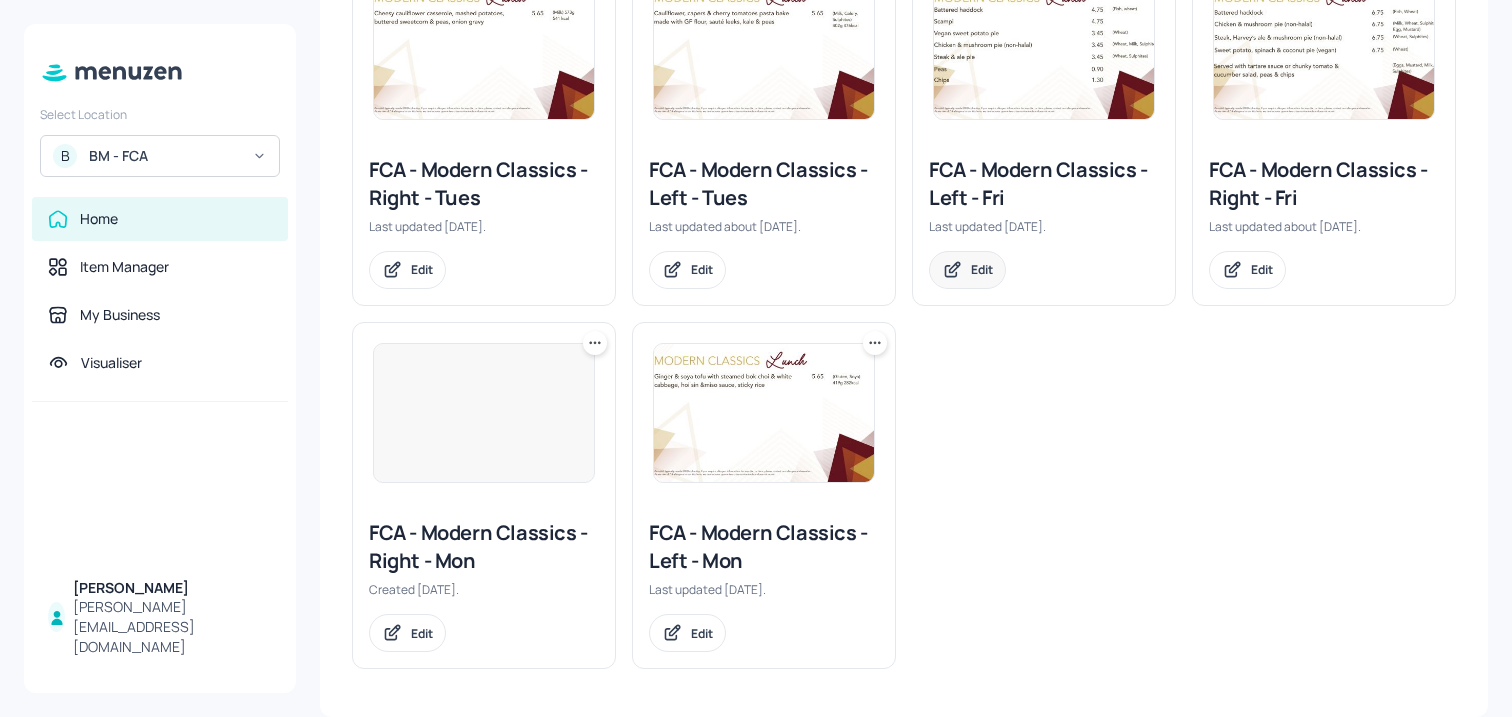 click on "Edit" at bounding box center (982, 269) 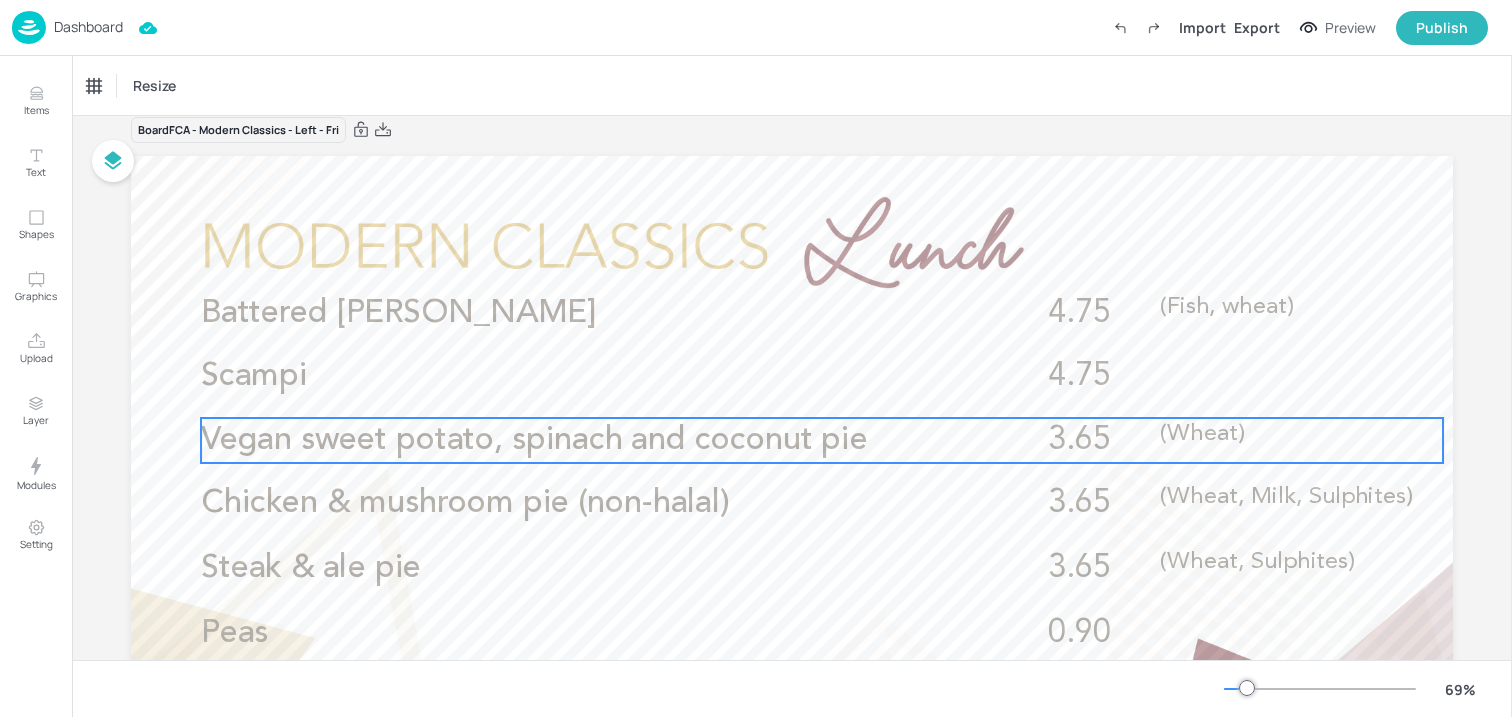 scroll, scrollTop: 44, scrollLeft: 0, axis: vertical 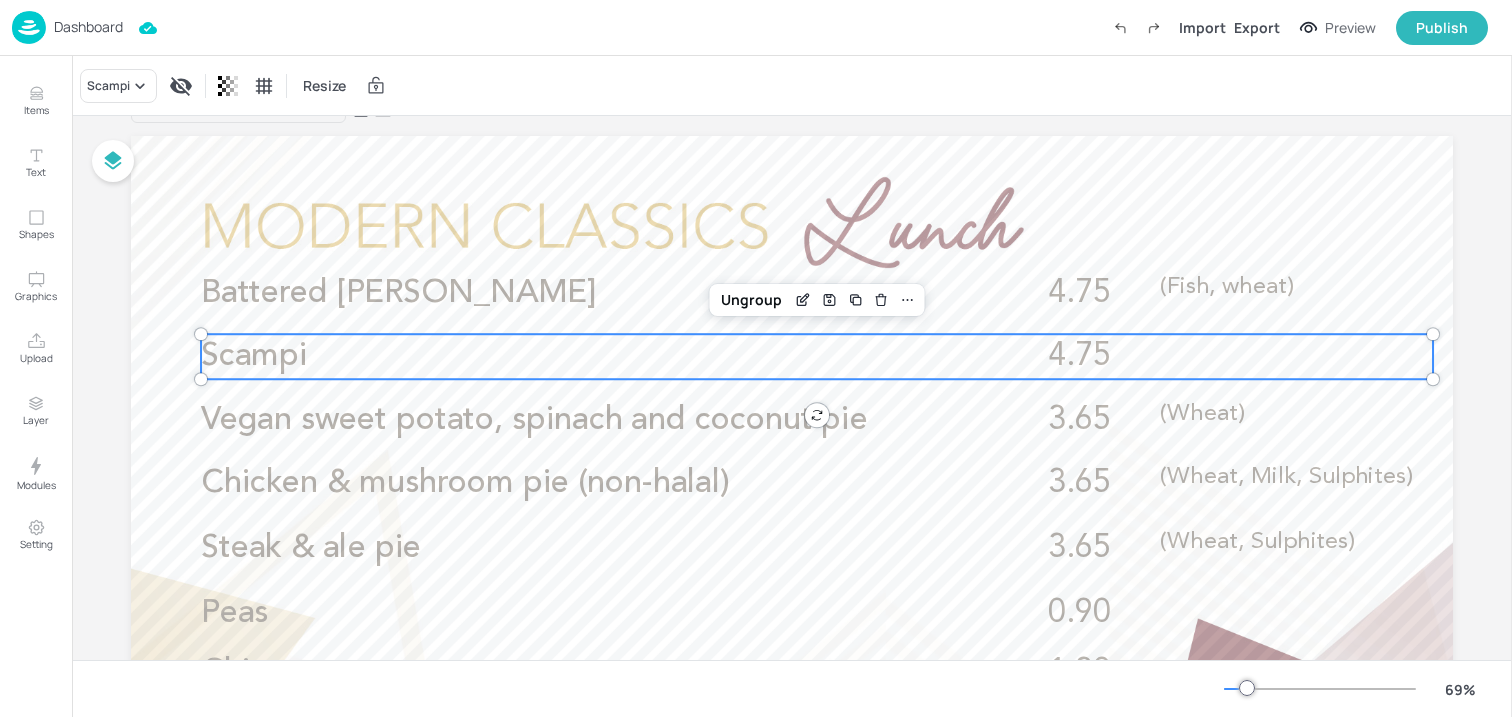 click on "Scampi" at bounding box center [575, 356] 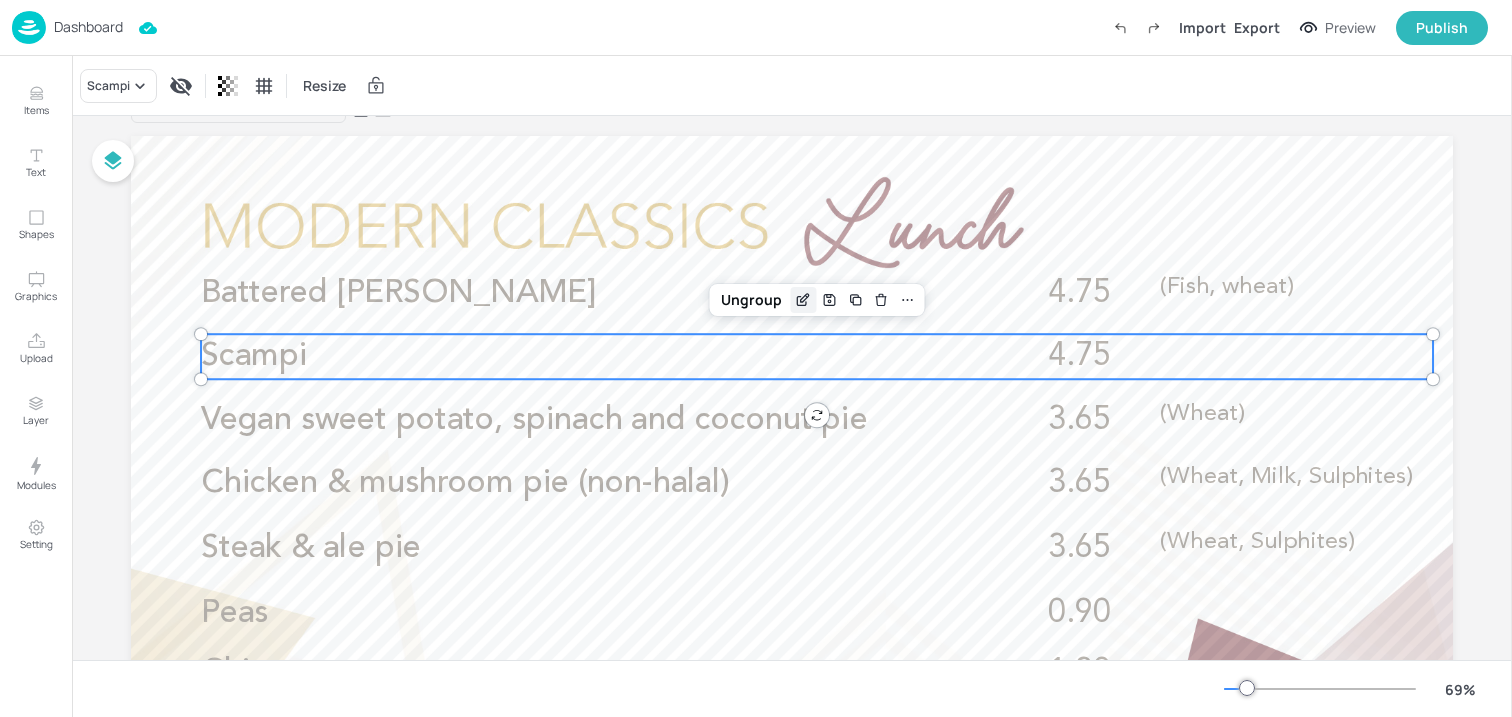 click 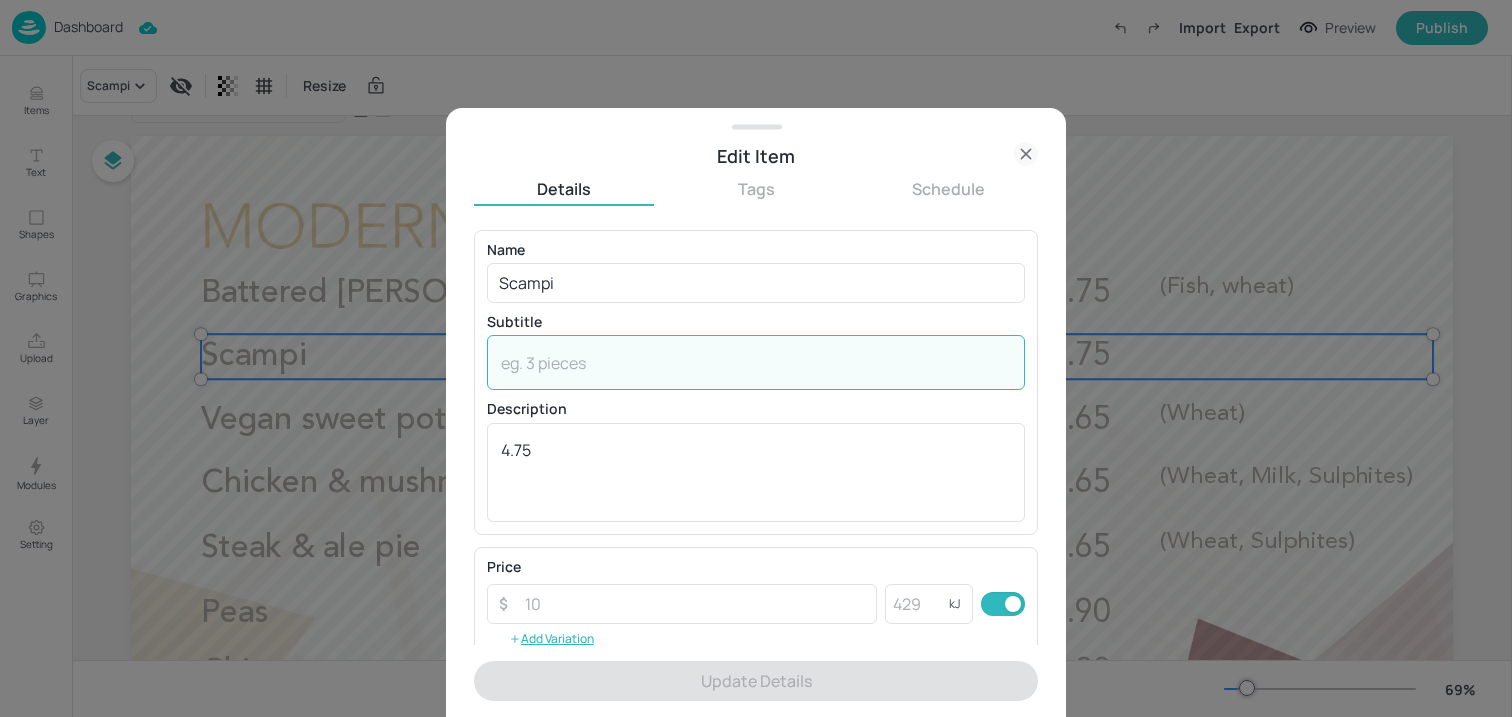 click at bounding box center (756, 363) 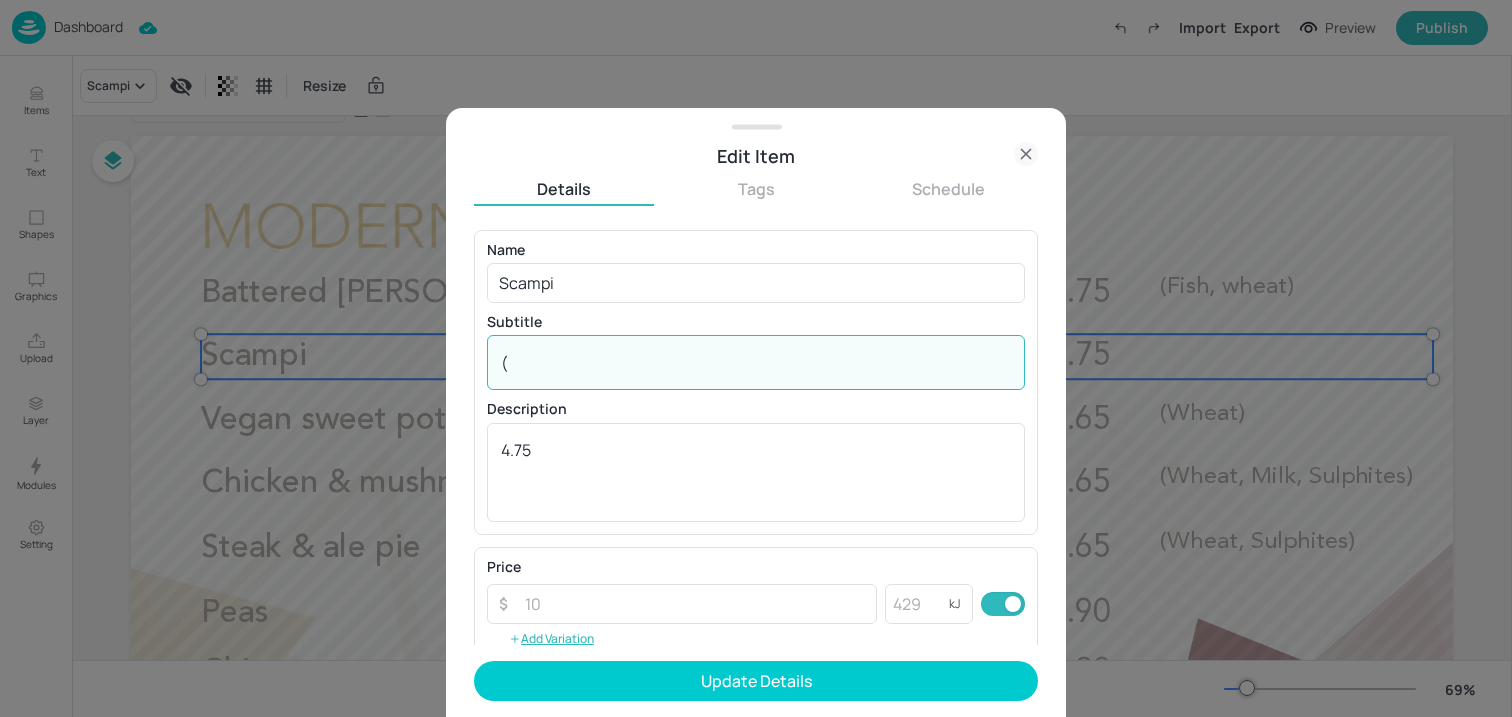 paste on "crustaceans, wheat" 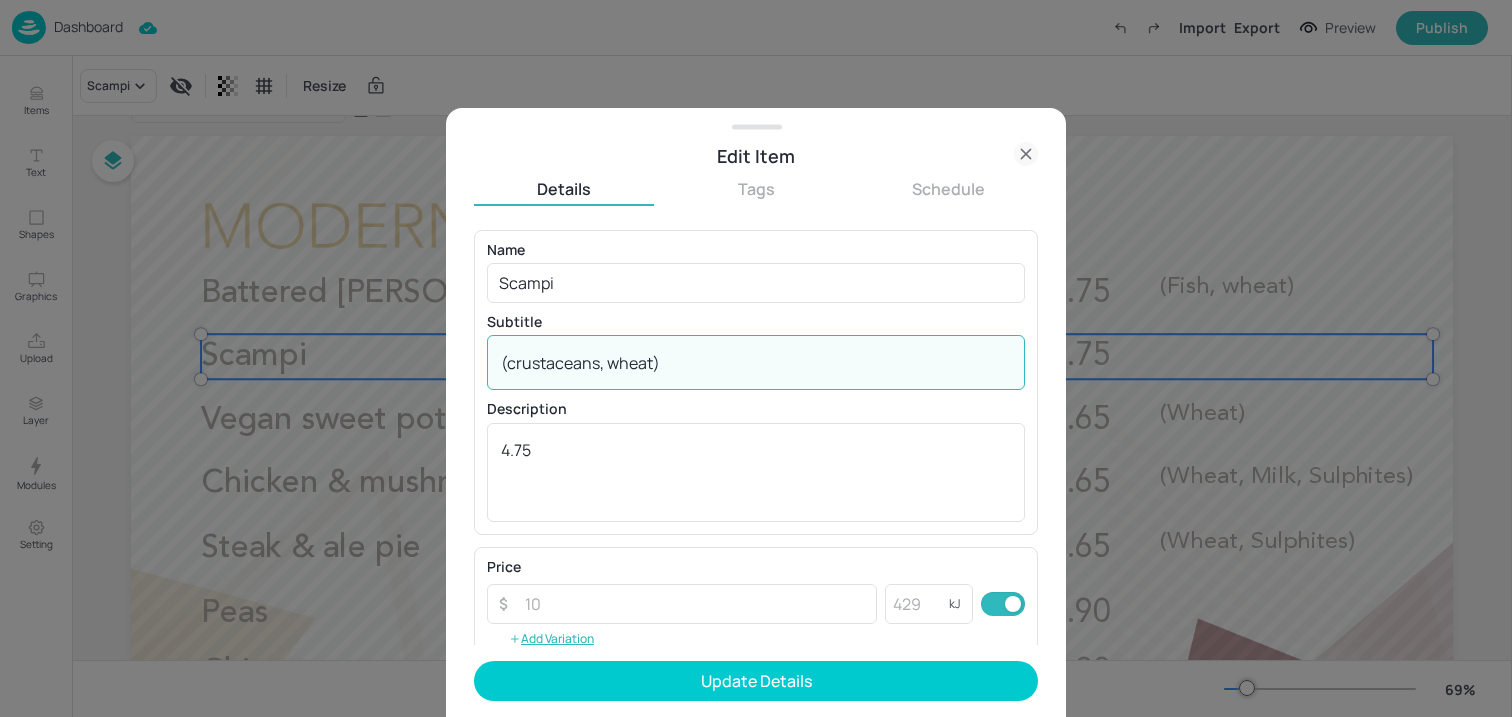 click on "(crustaceans, wheat)" at bounding box center (756, 363) 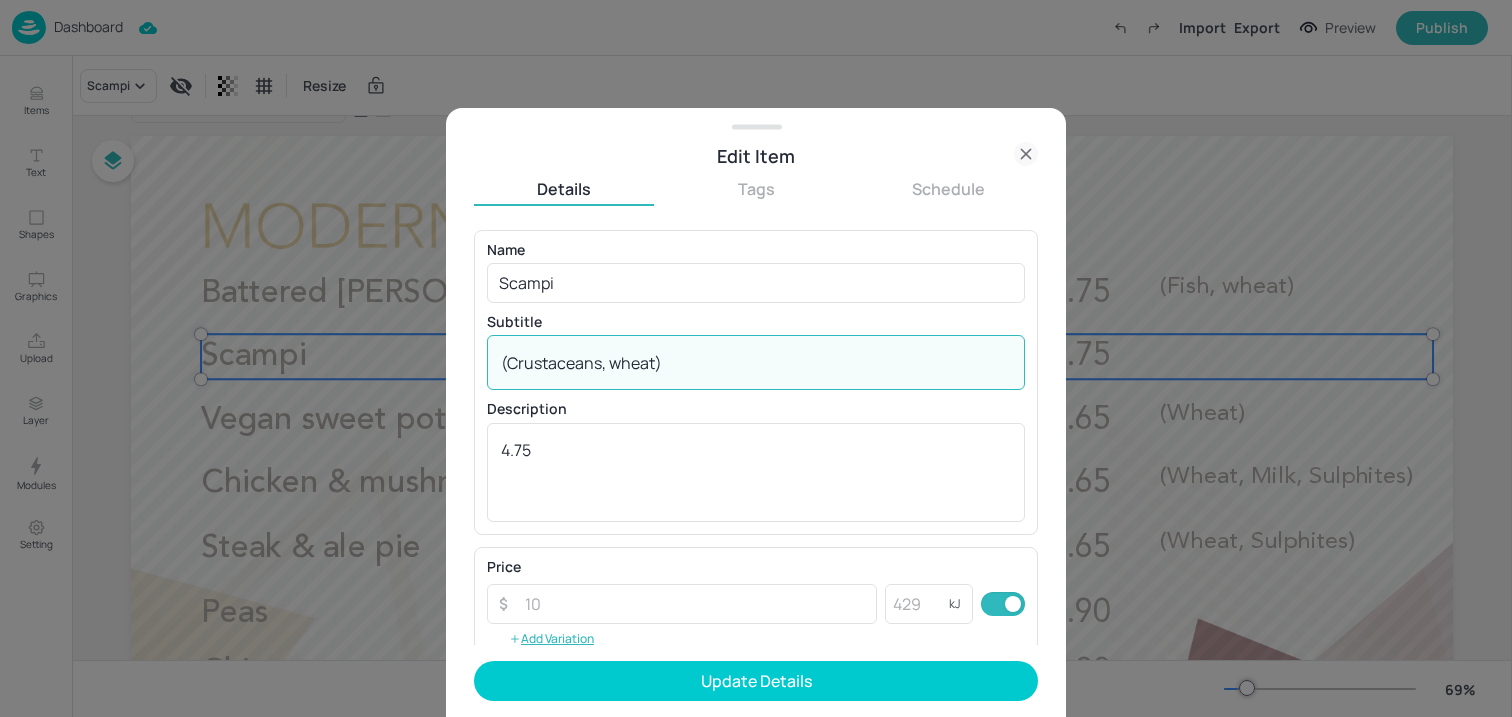 click on "(Crustaceans, wheat)" at bounding box center (756, 363) 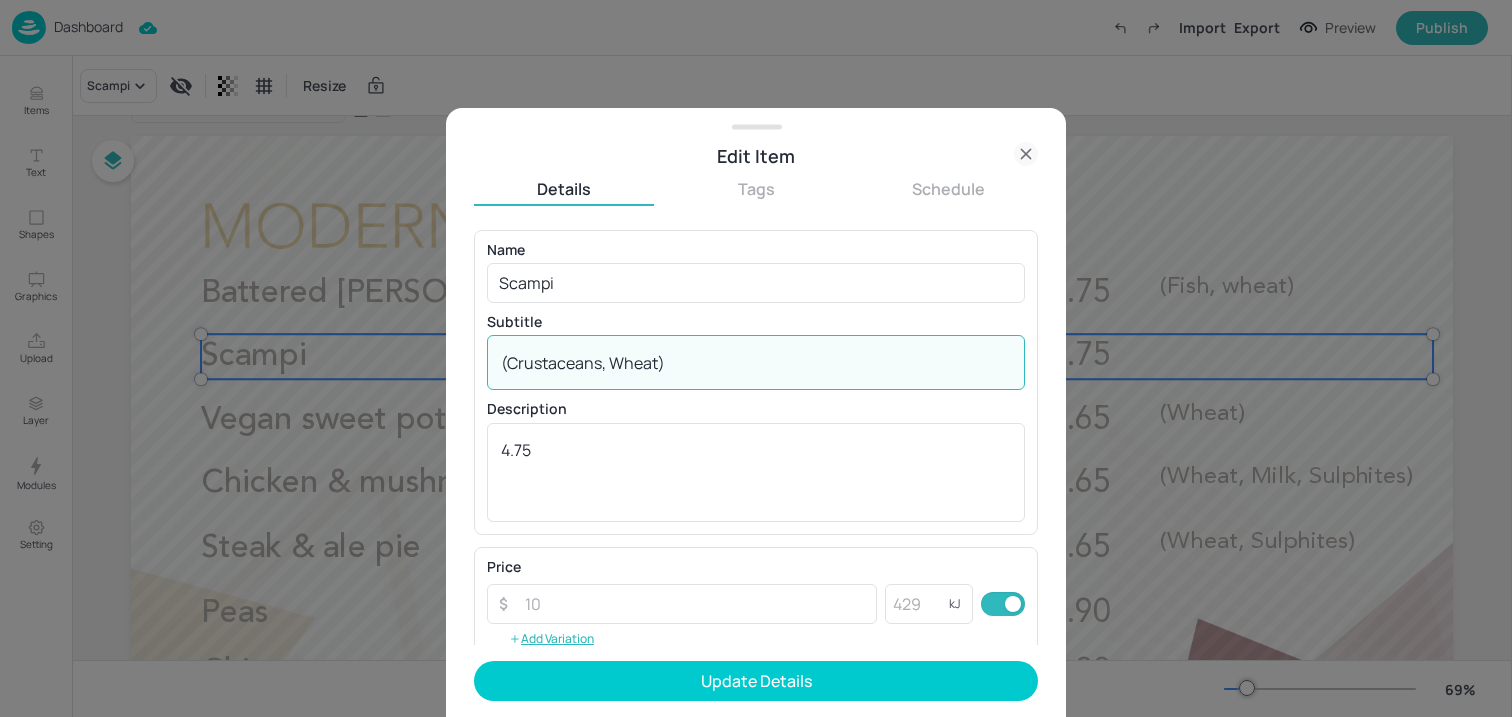 type on "(Crustaceans, Wheat)" 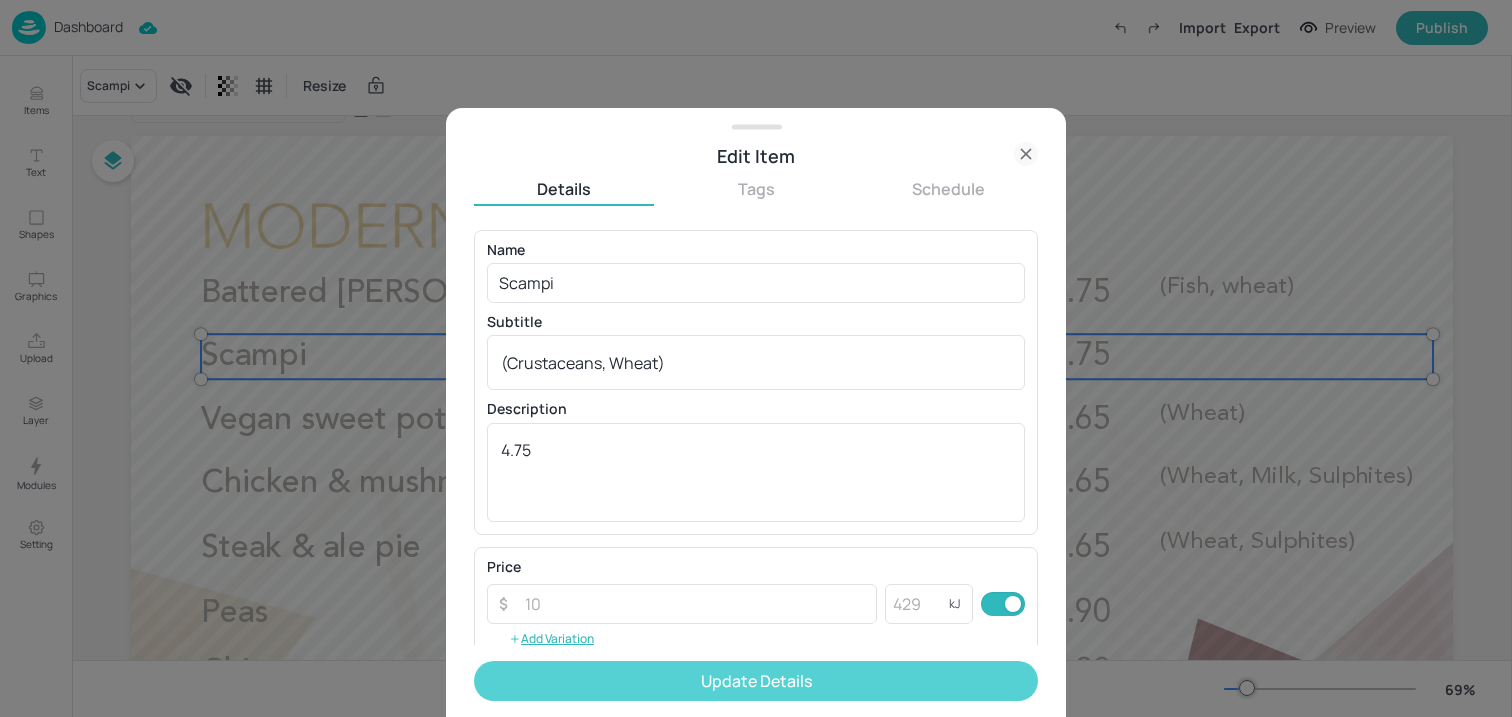 click on "Update Details" at bounding box center (756, 681) 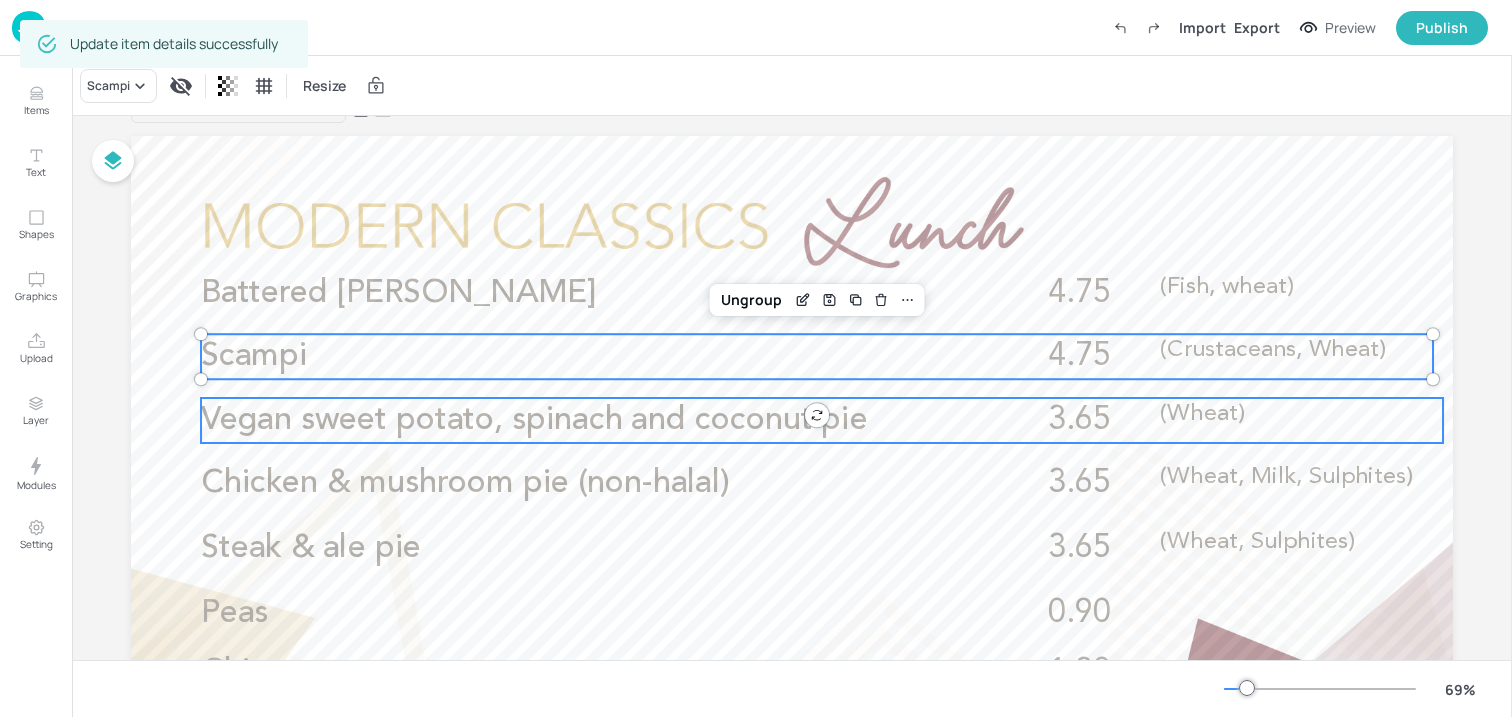 click on "Vegan sweet potato, spinach and coconut pie 3.65 (Wheat)" at bounding box center (822, 420) 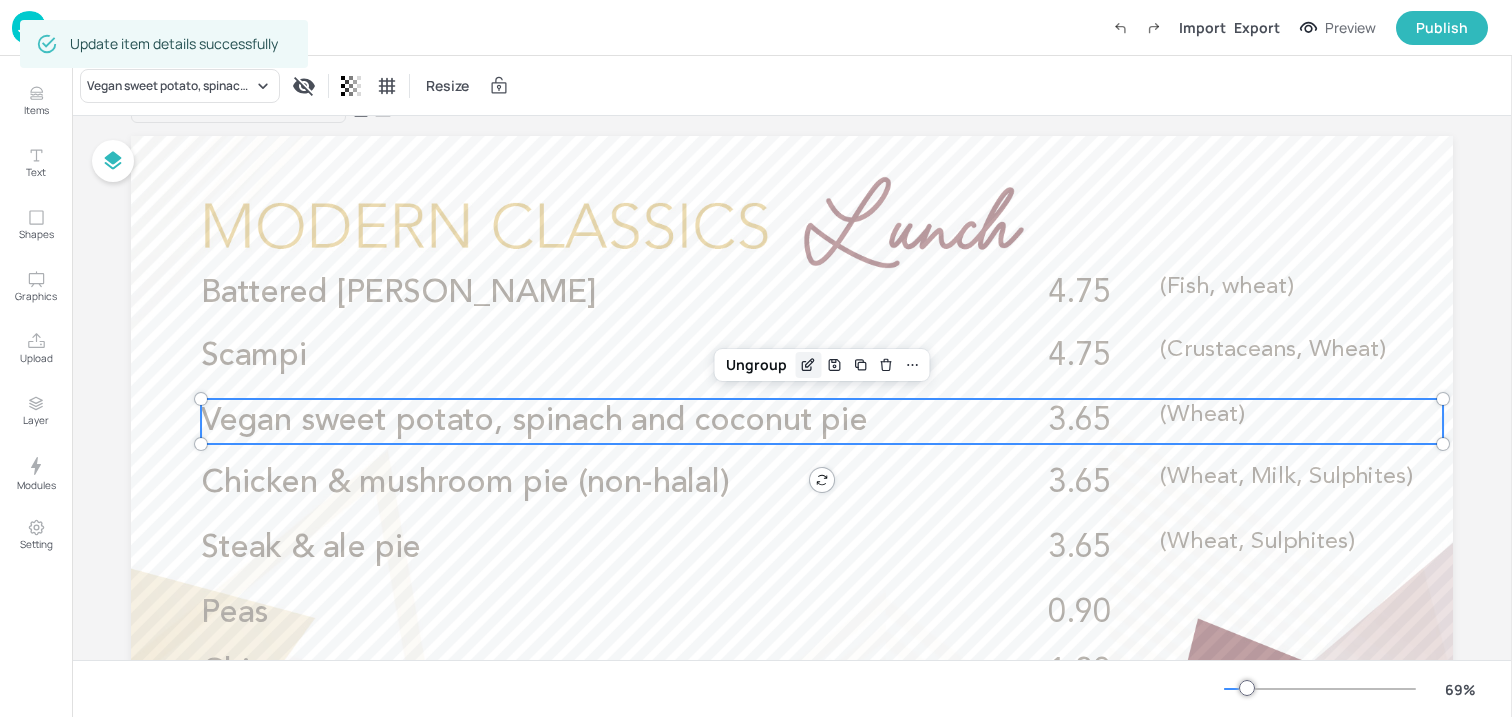 click 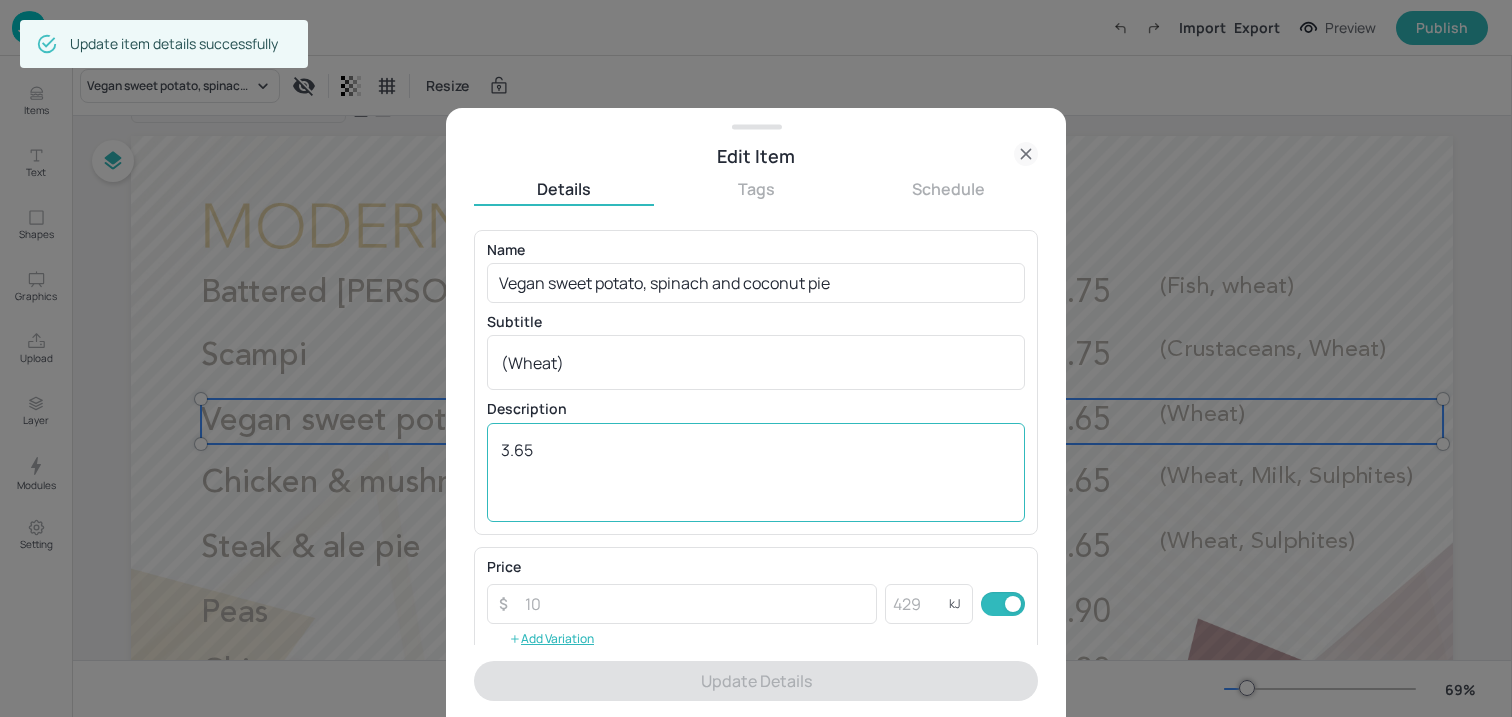 click on "3.65" at bounding box center (756, 472) 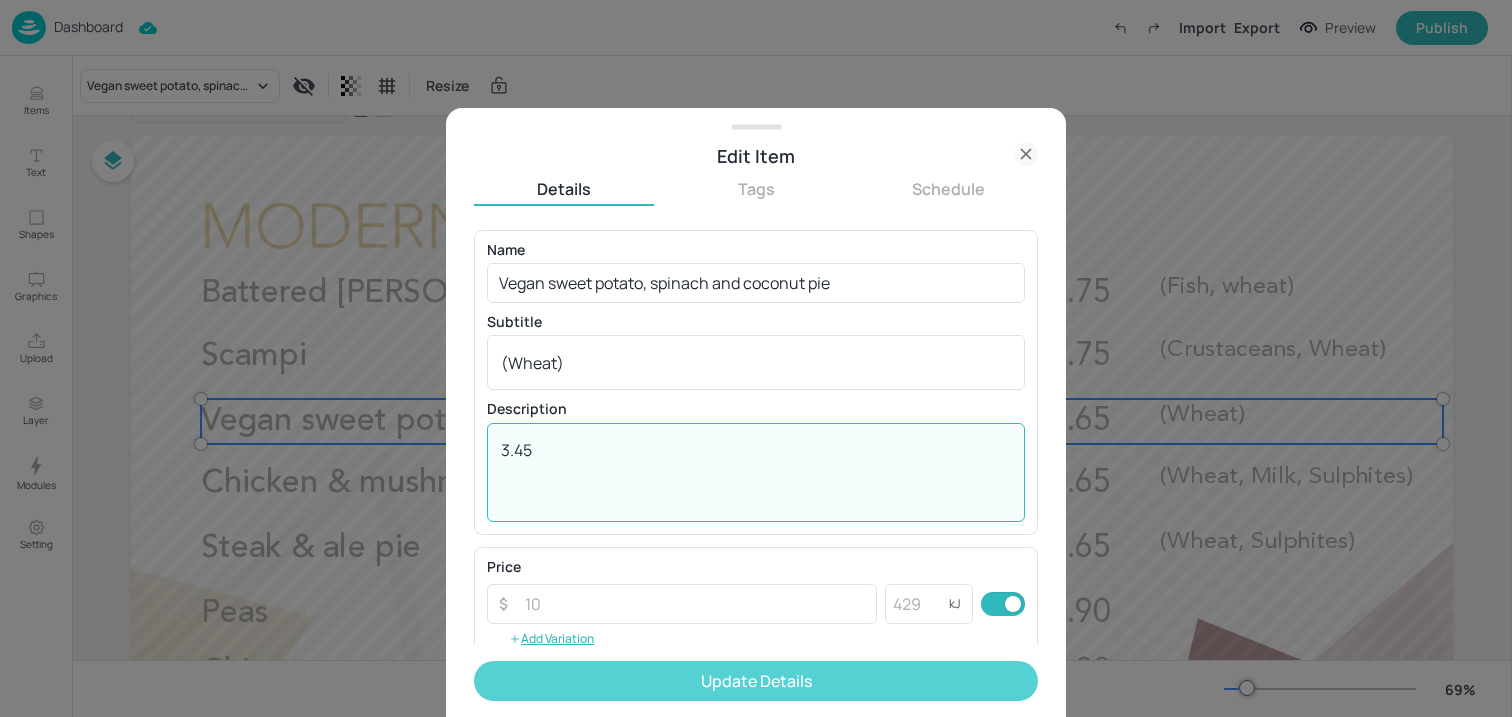 type on "3.45" 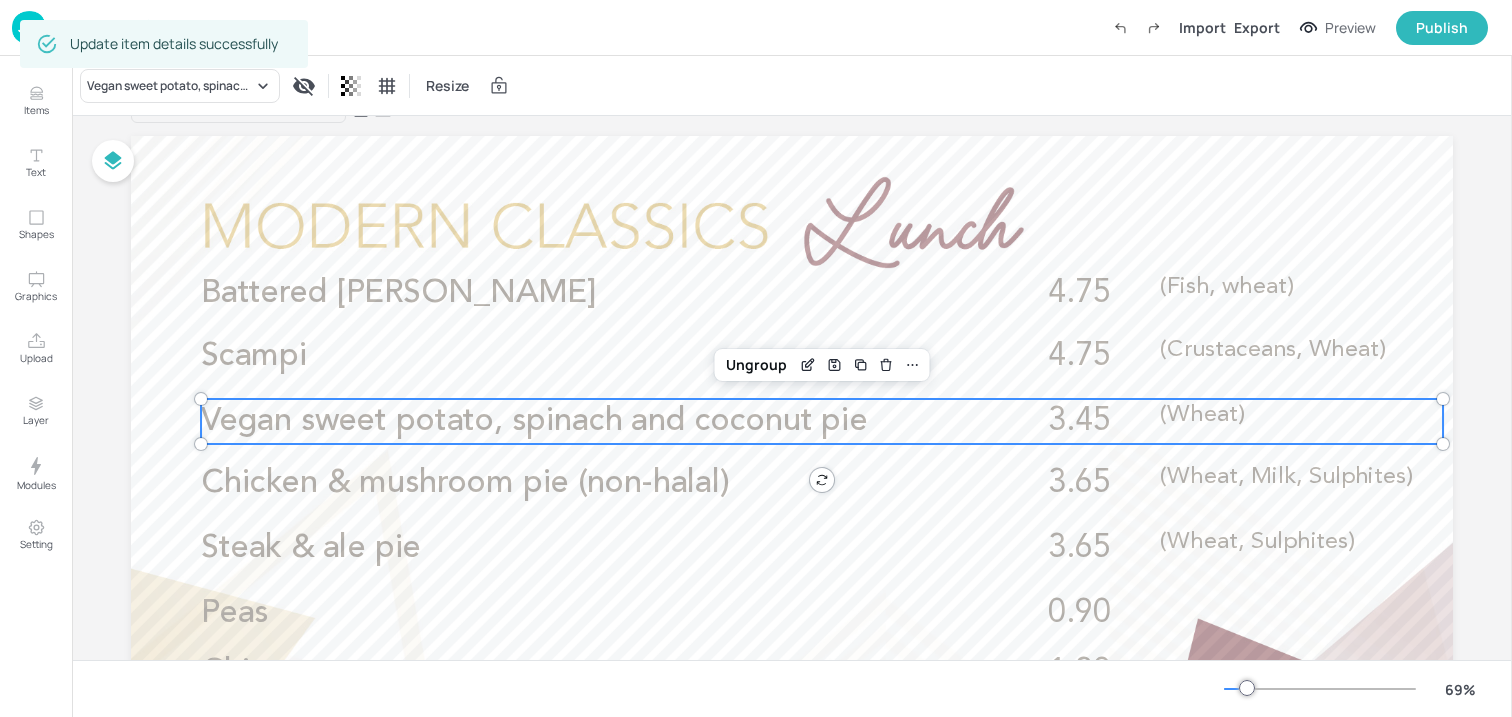 click on "Chicken & mushroom pie (non-halal)  3.65 (Wheat, Milk, Sulphites)" at bounding box center [822, 483] 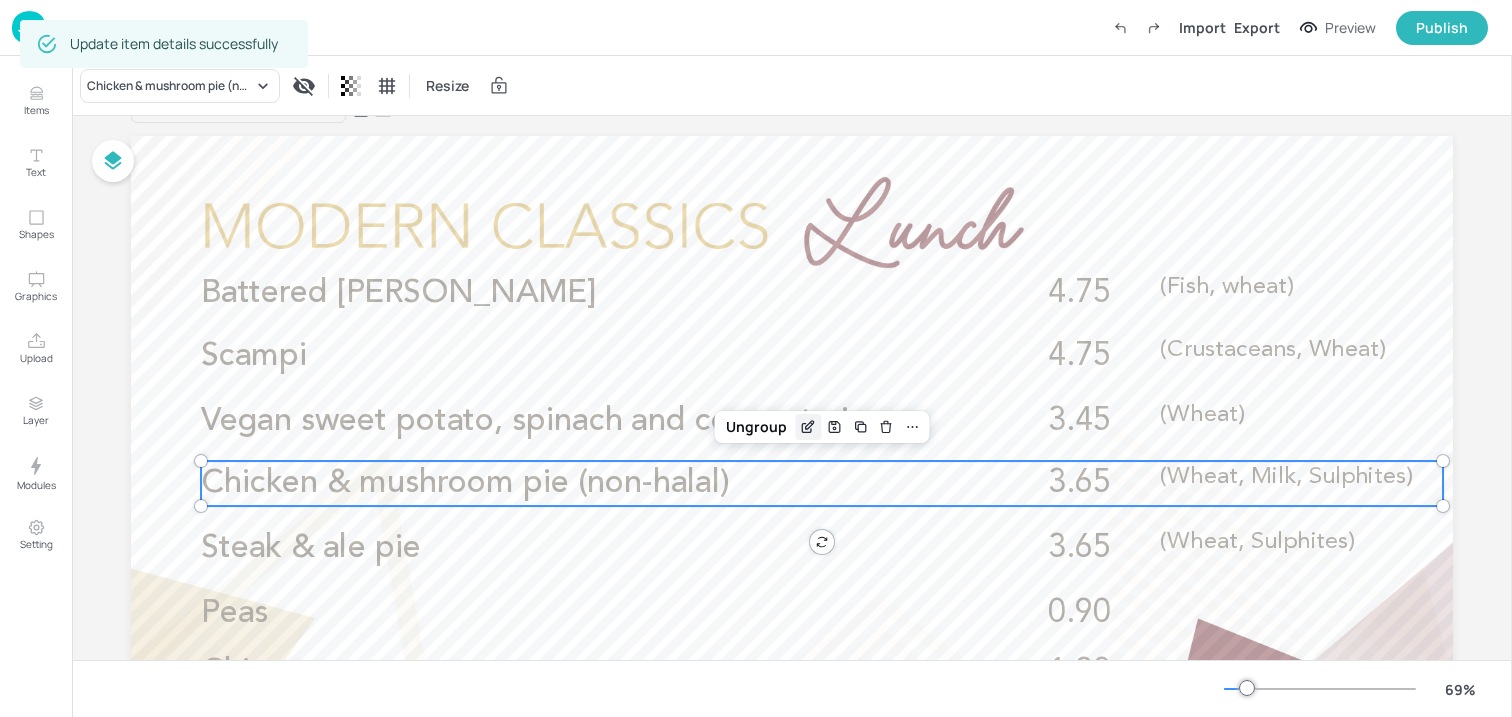 click at bounding box center [808, 427] 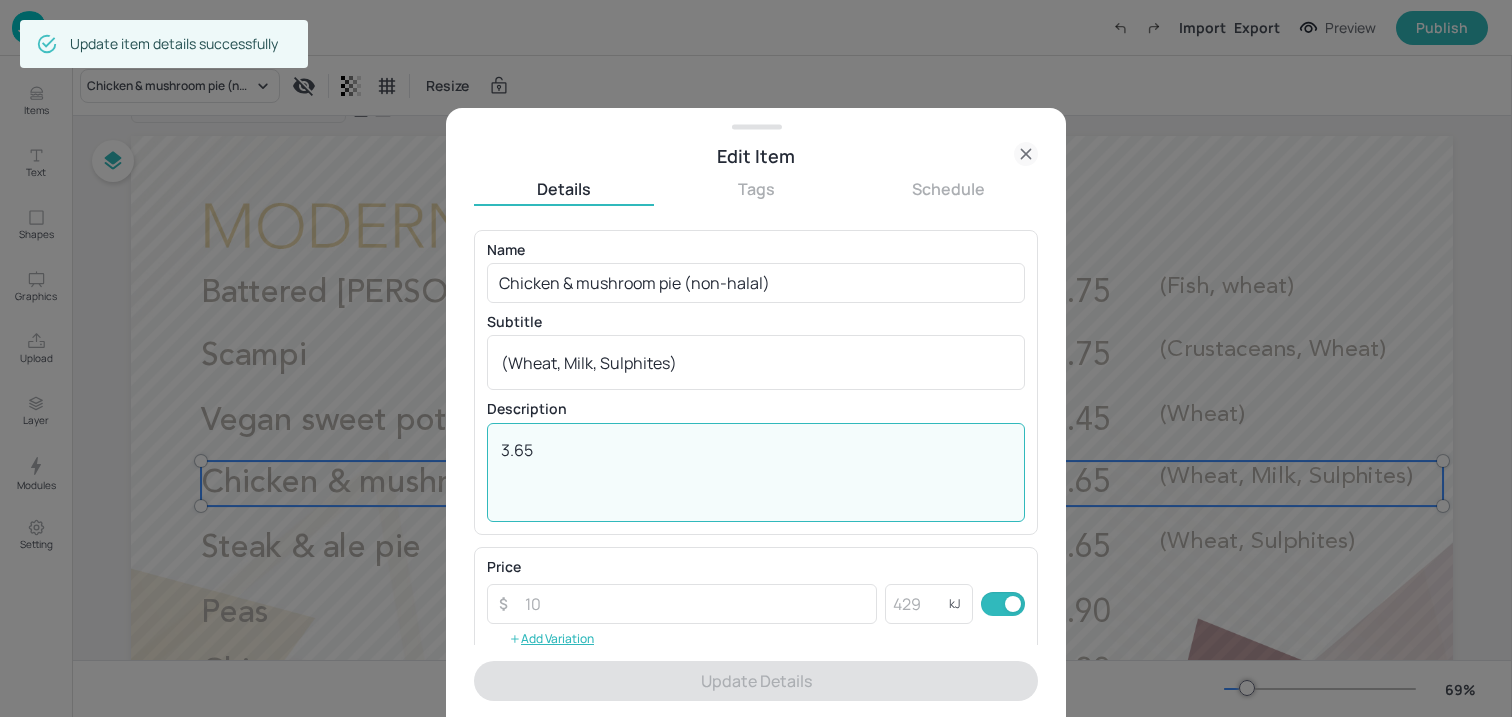 paste on "4" 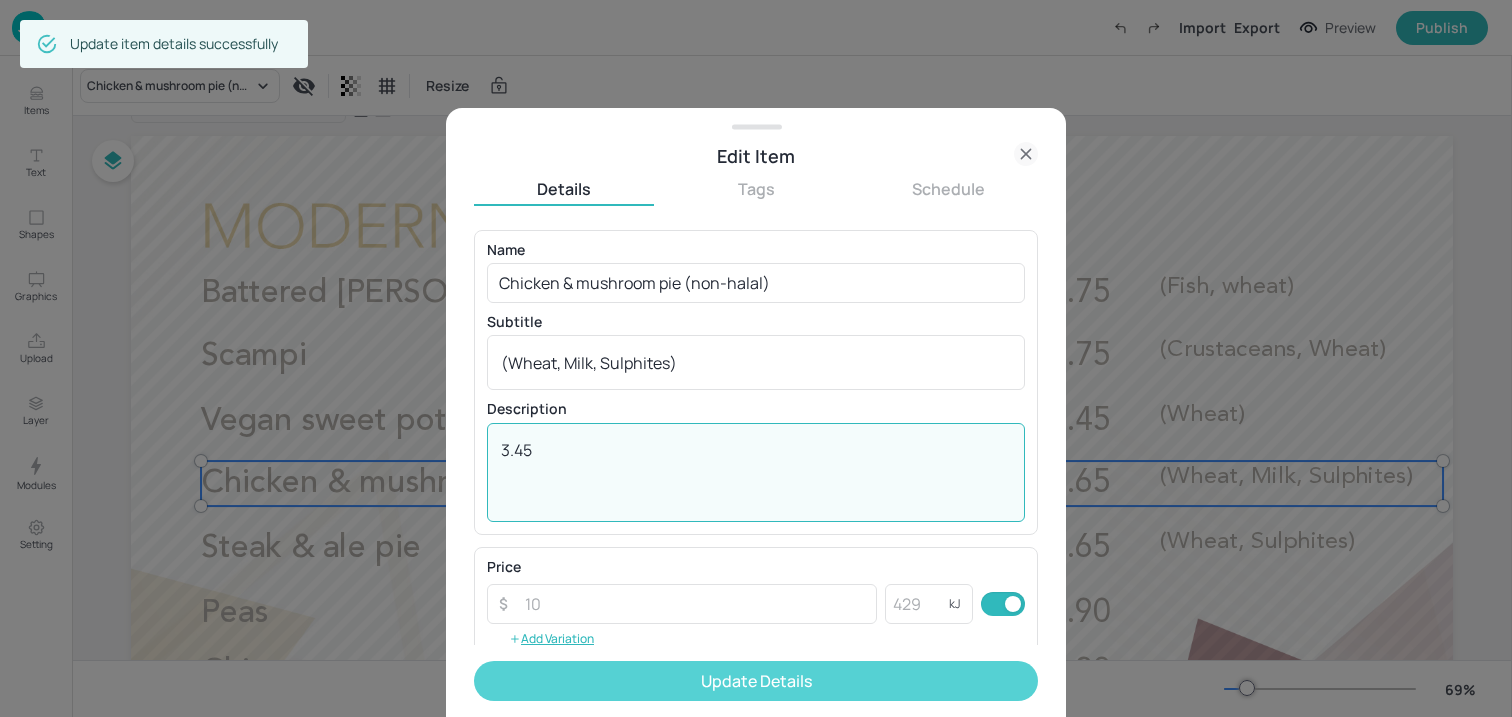 type on "3.45" 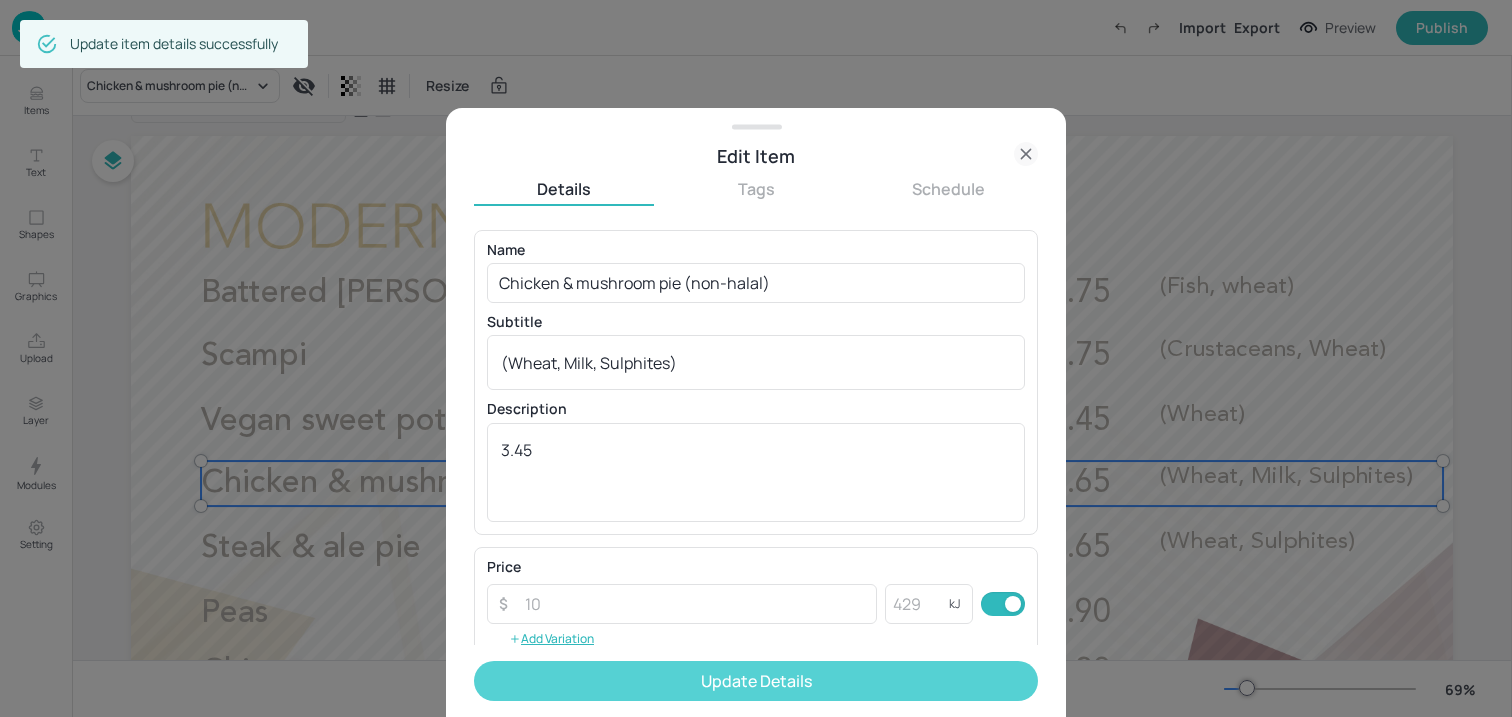 click on "Update Details" at bounding box center [756, 681] 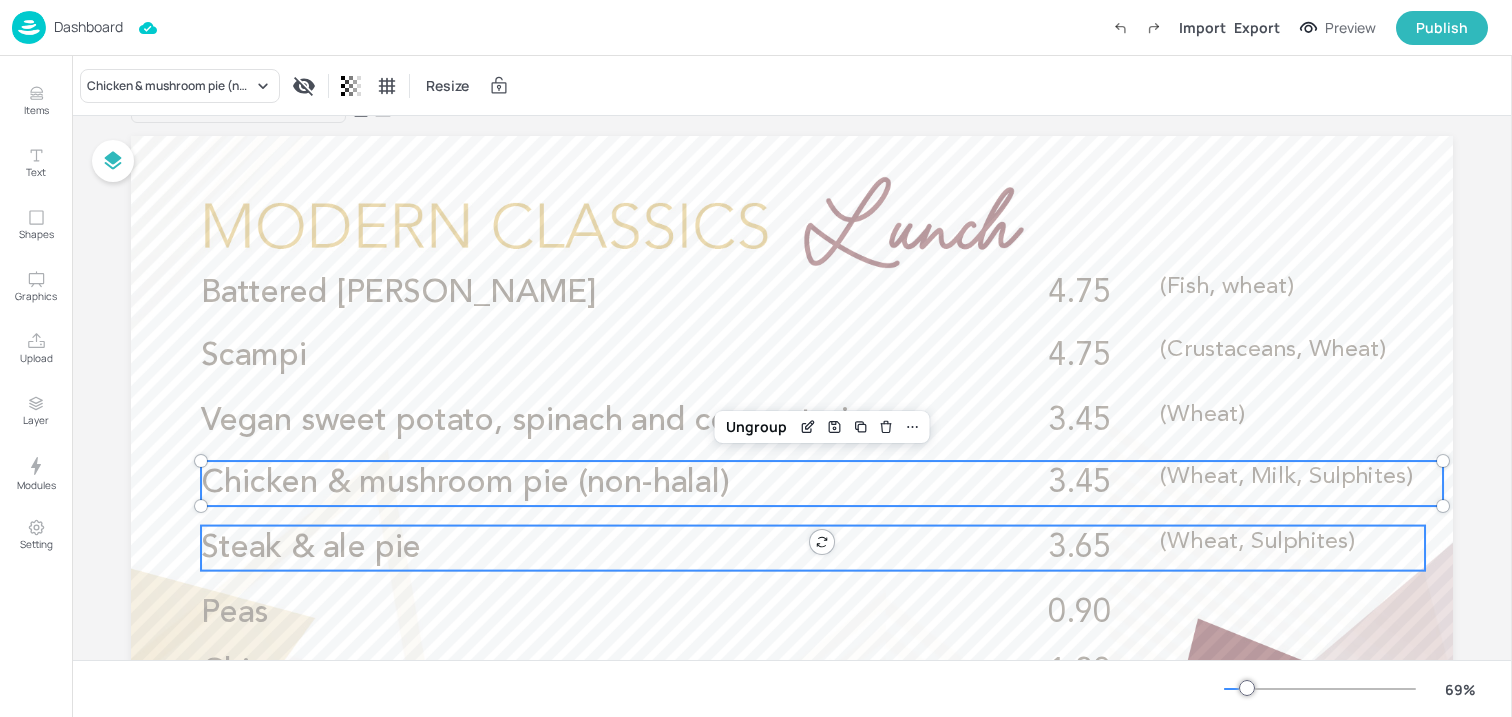 click on "(Wheat, Sulphites)" at bounding box center (1257, 541) 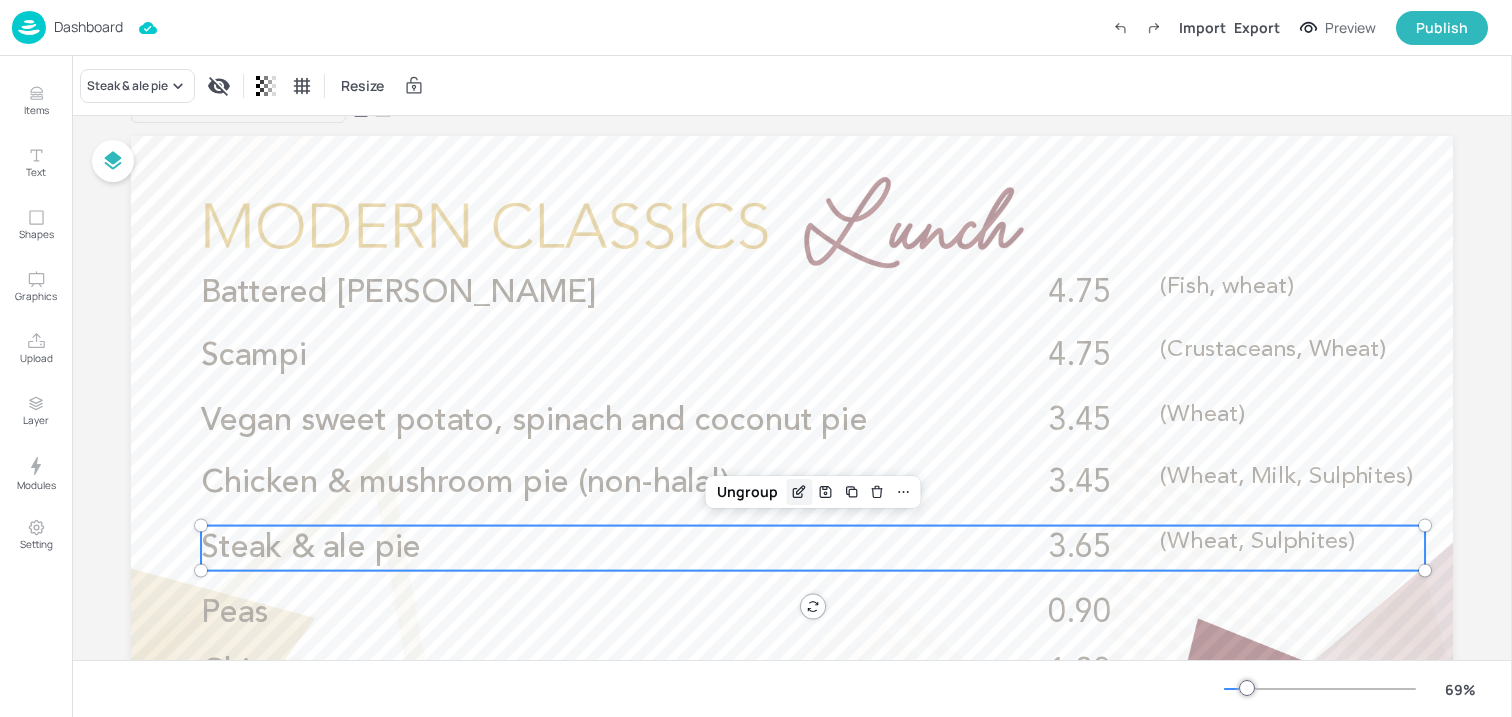 click 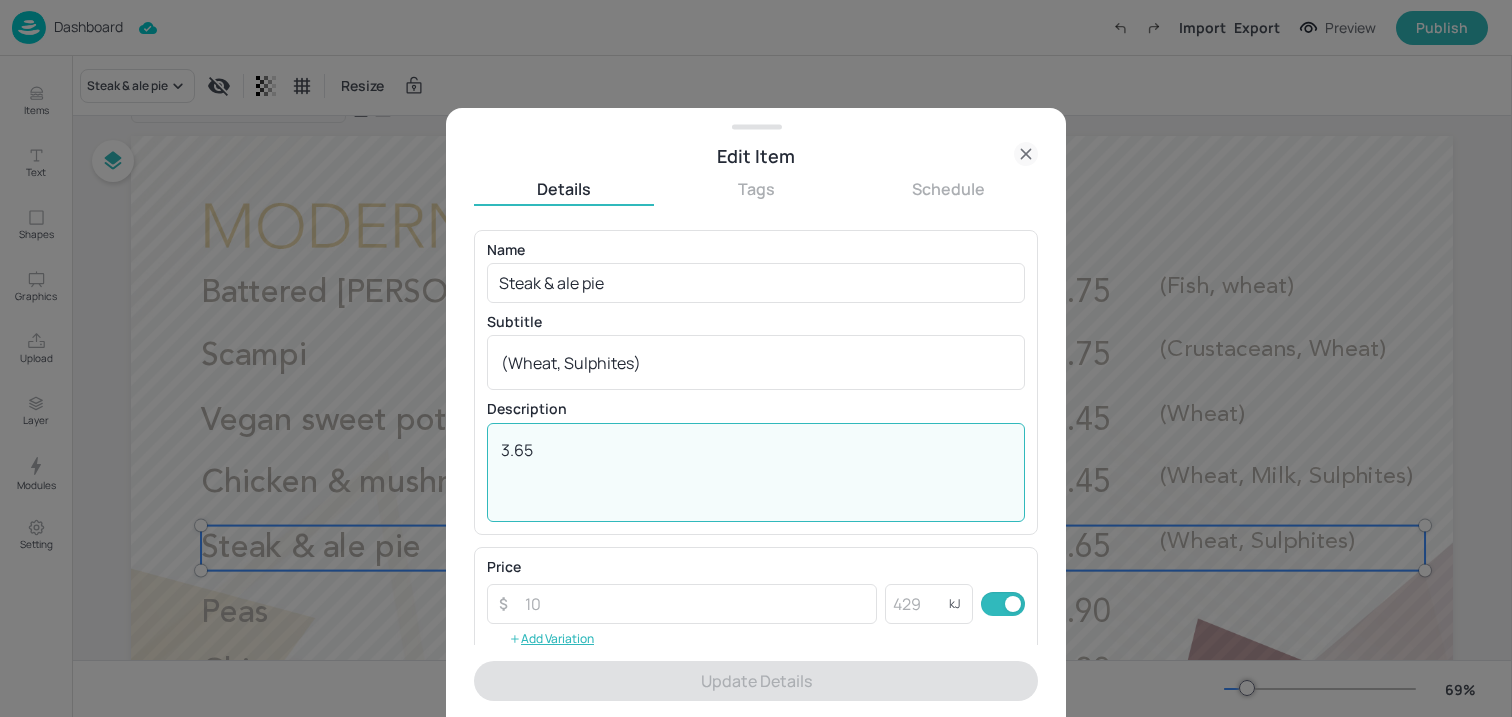click on "3.65" at bounding box center [756, 472] 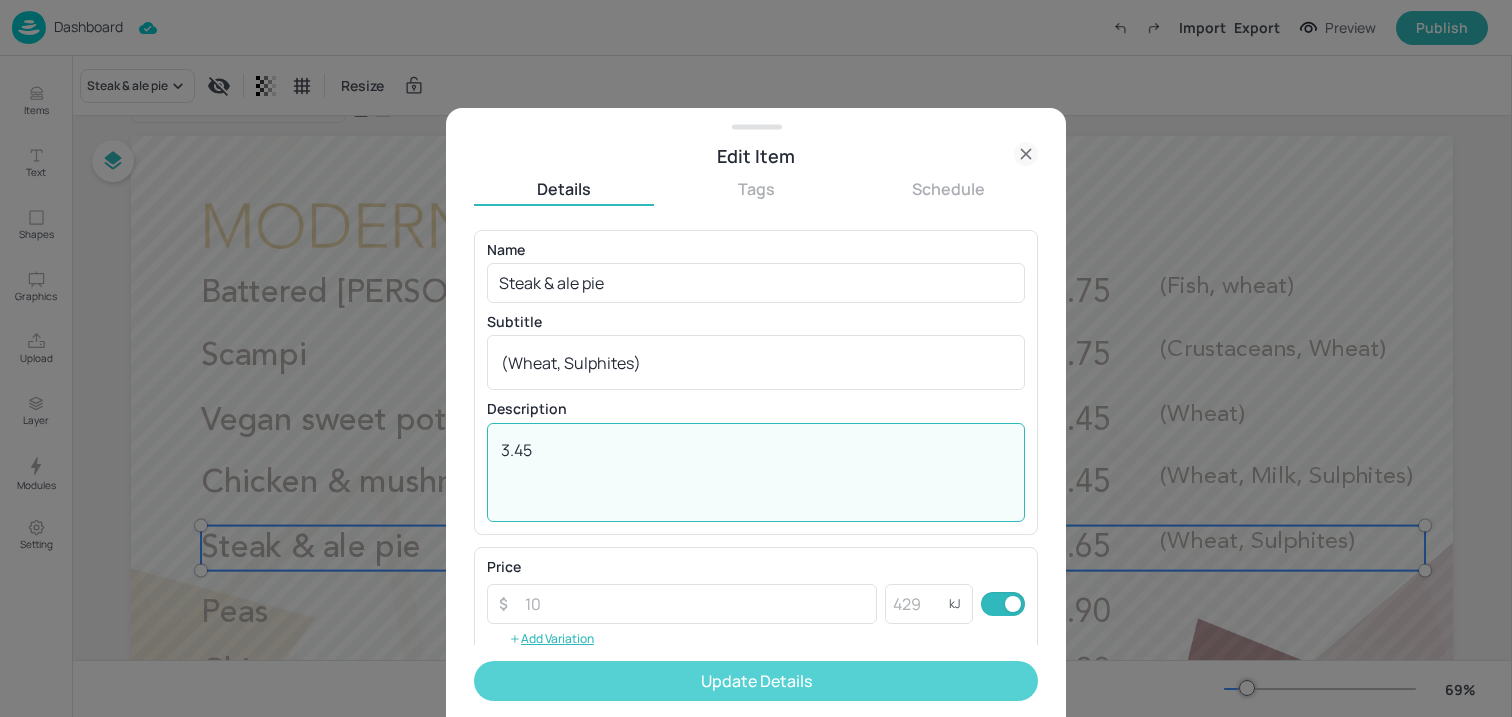 type on "3.45" 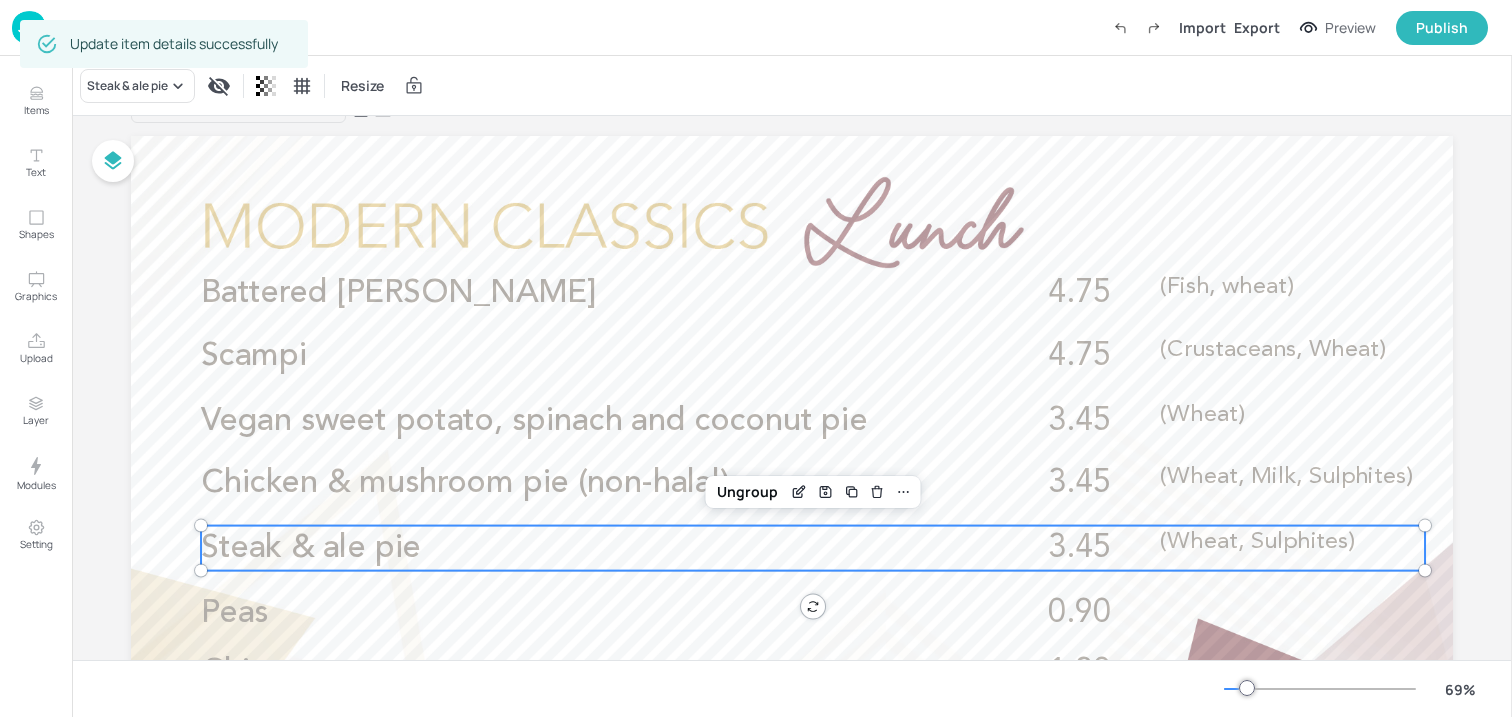 click at bounding box center [29, 27] 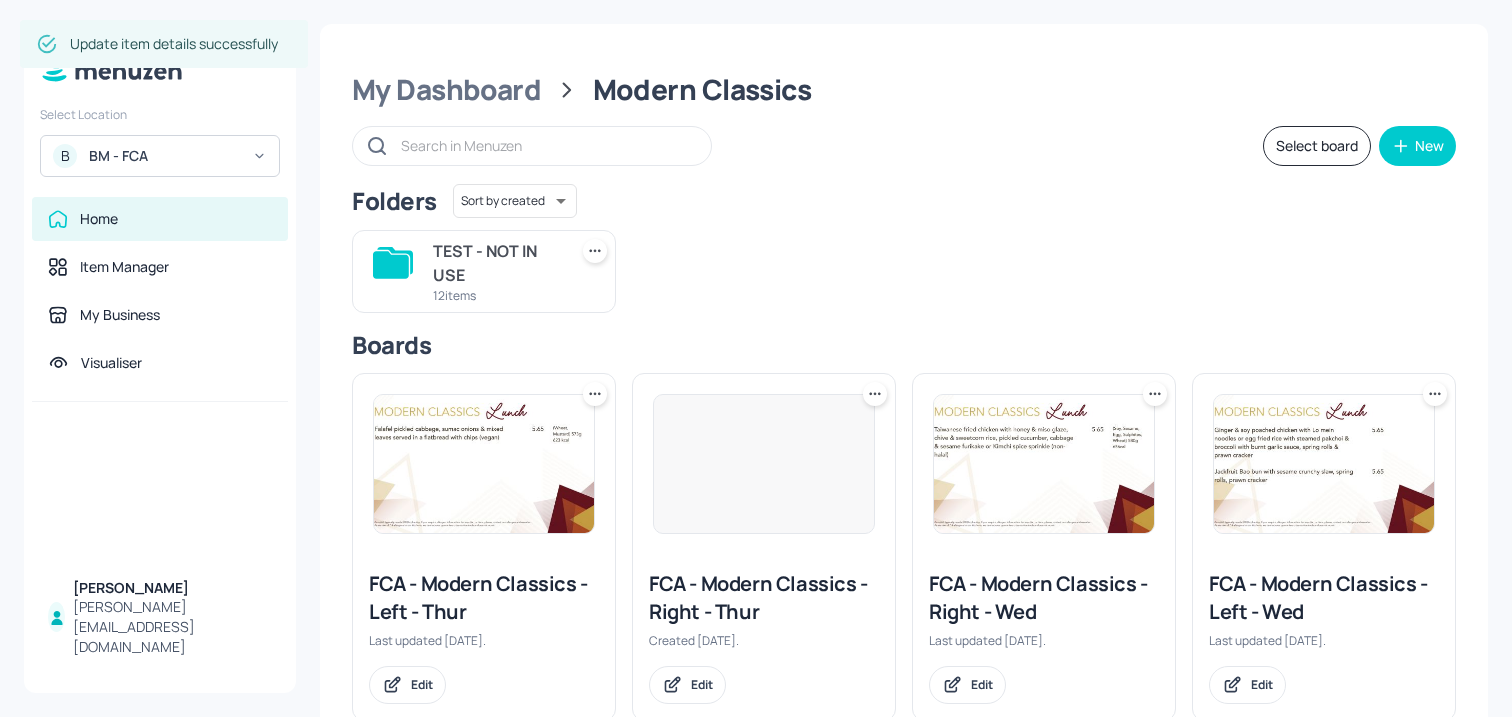 click on "BM - FCA" at bounding box center (164, 156) 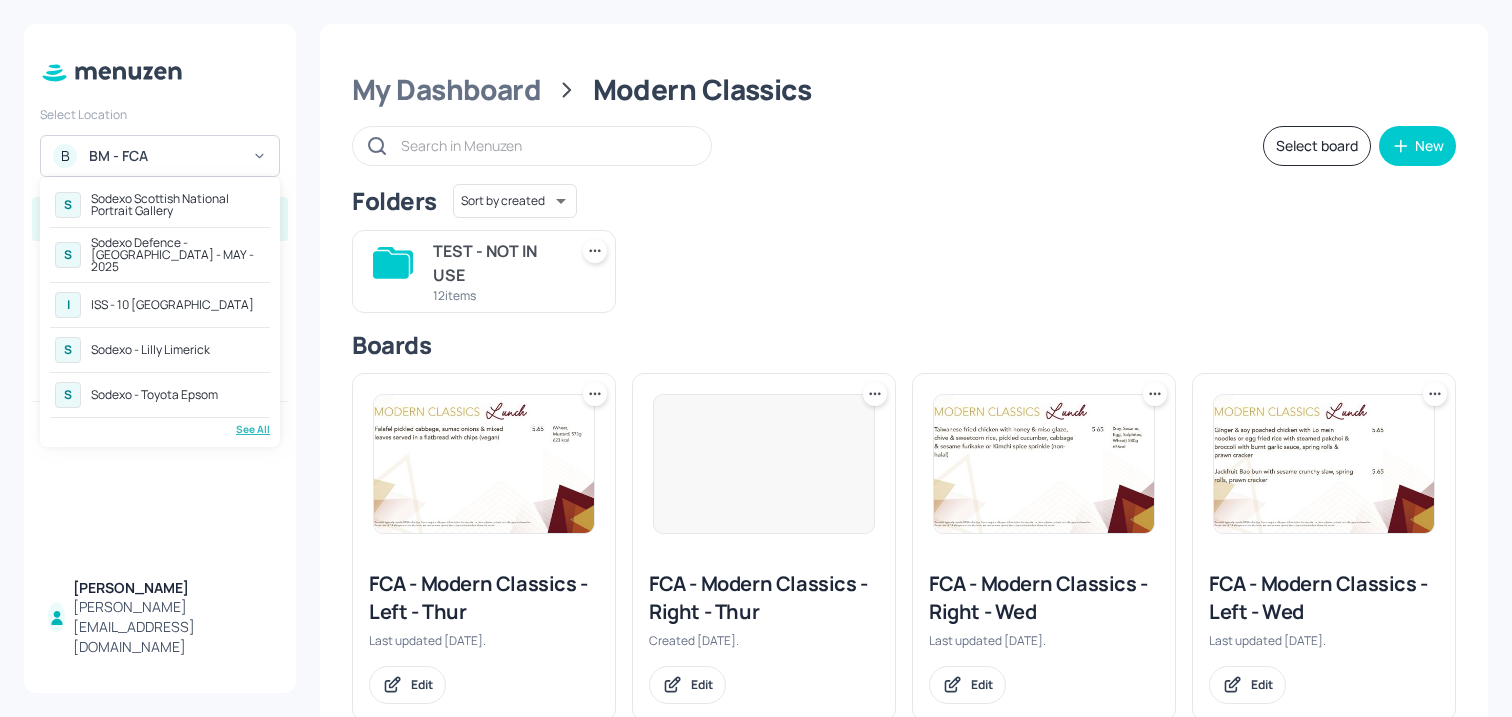 click on "Sodexo - Lilly Limerick" at bounding box center (150, 350) 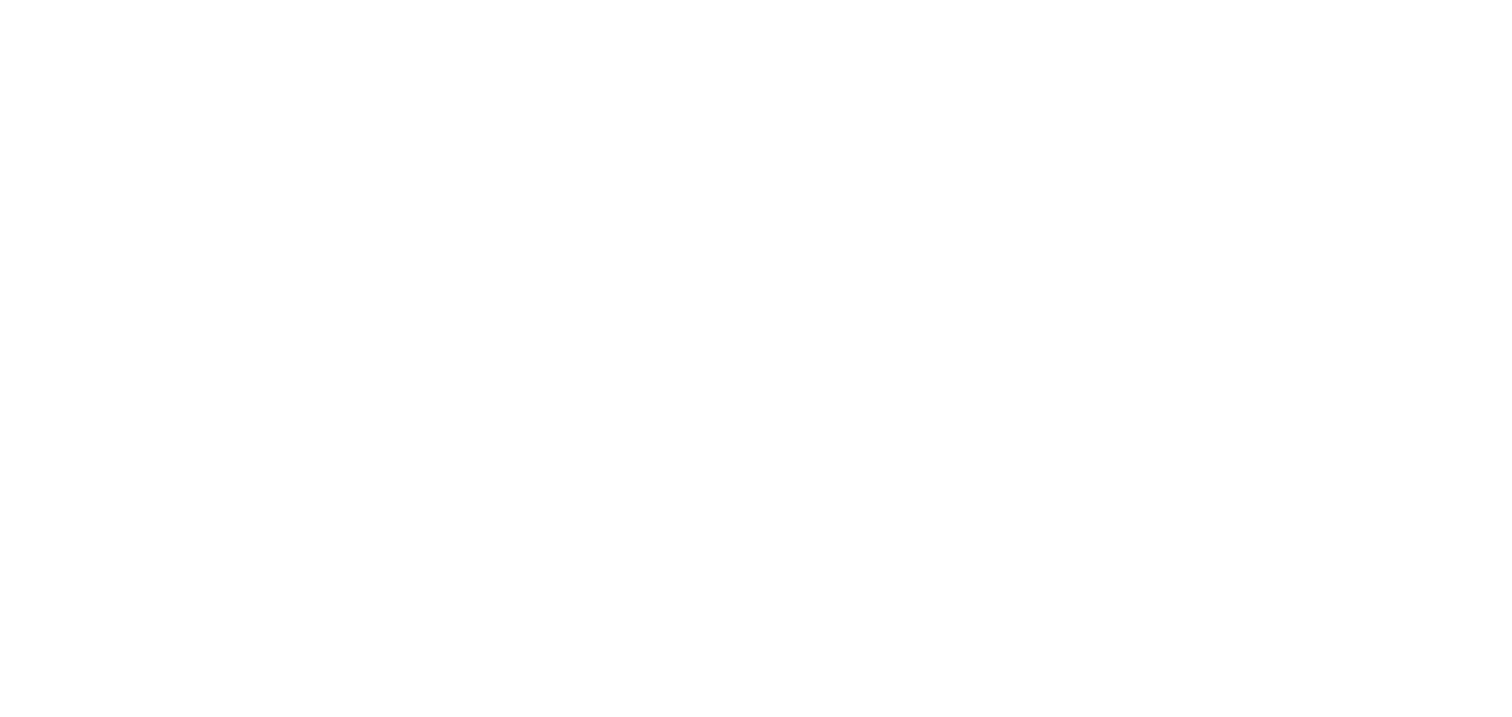 scroll, scrollTop: 0, scrollLeft: 0, axis: both 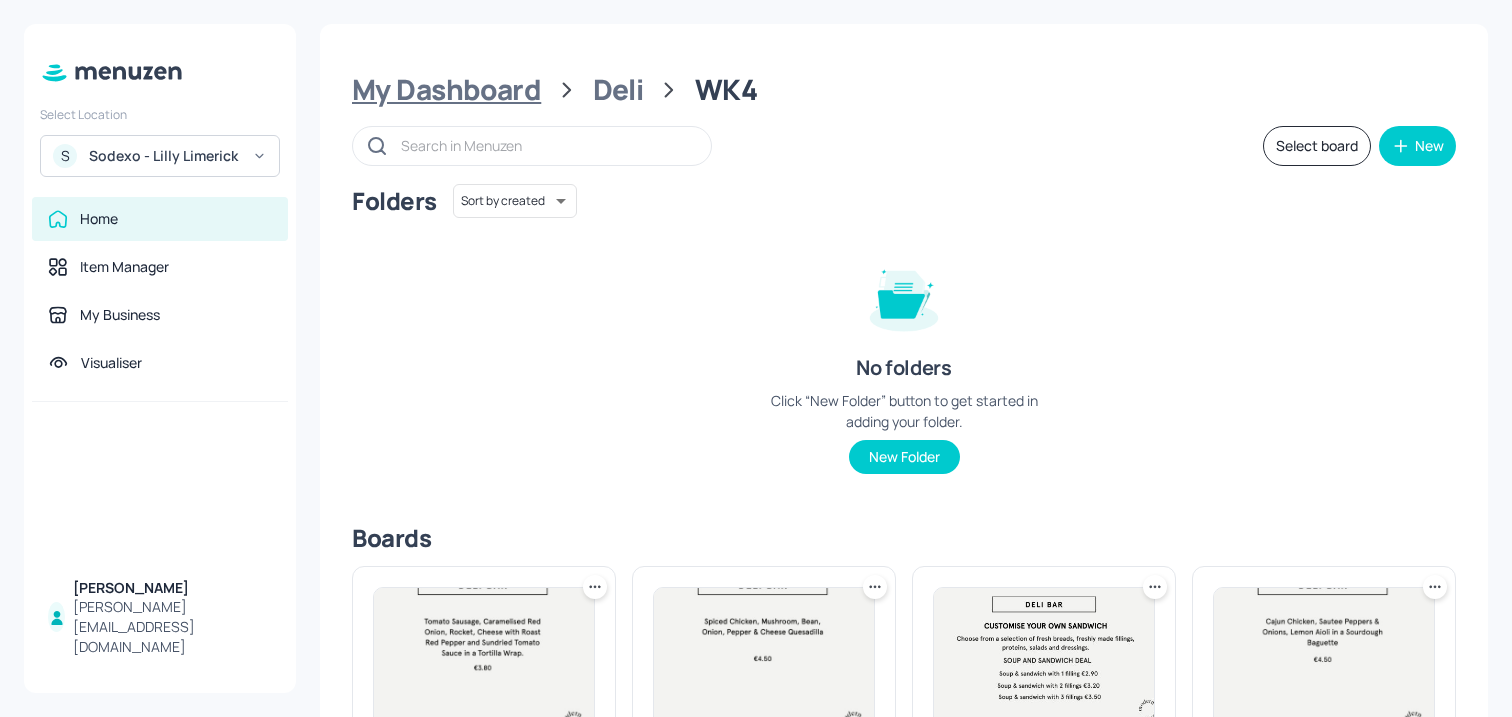 click on "My Dashboard" at bounding box center [446, 90] 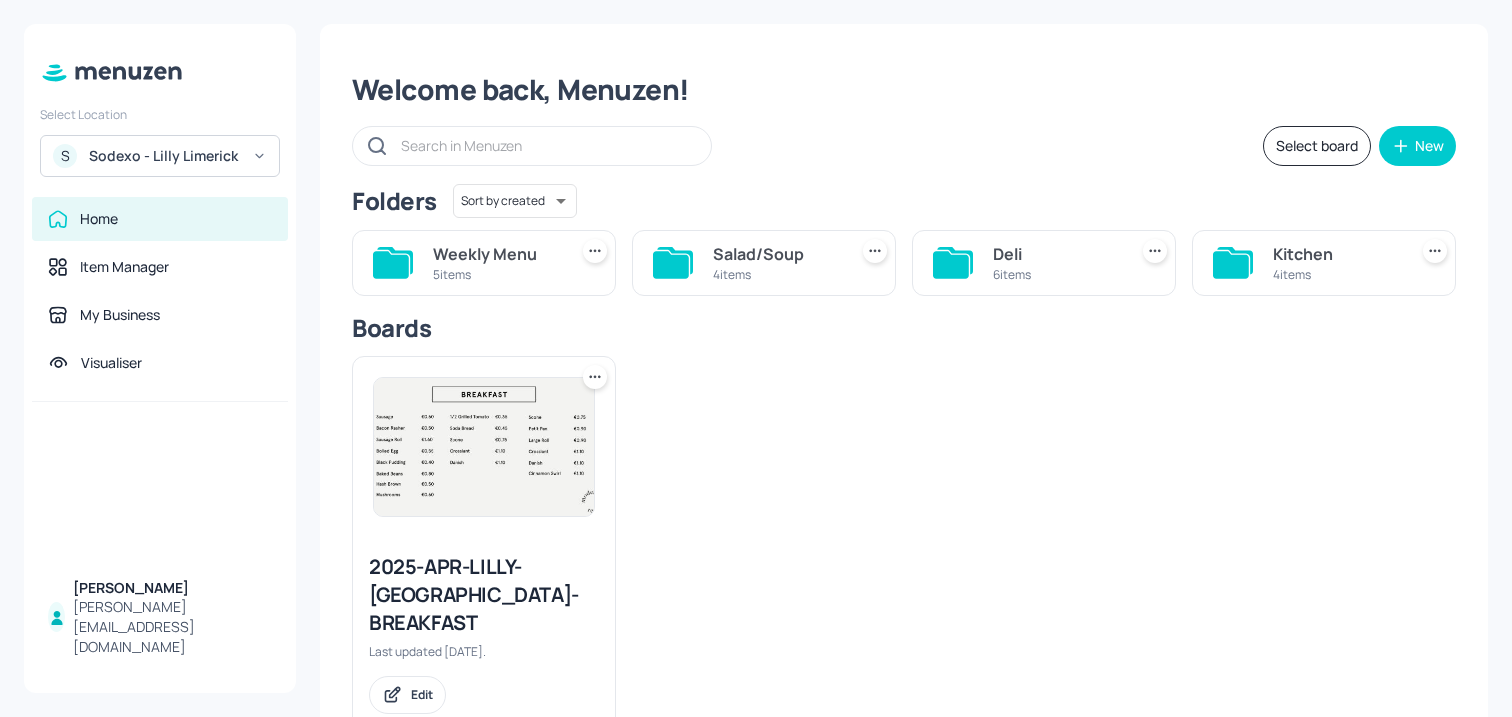 click on "Deli" at bounding box center [1056, 254] 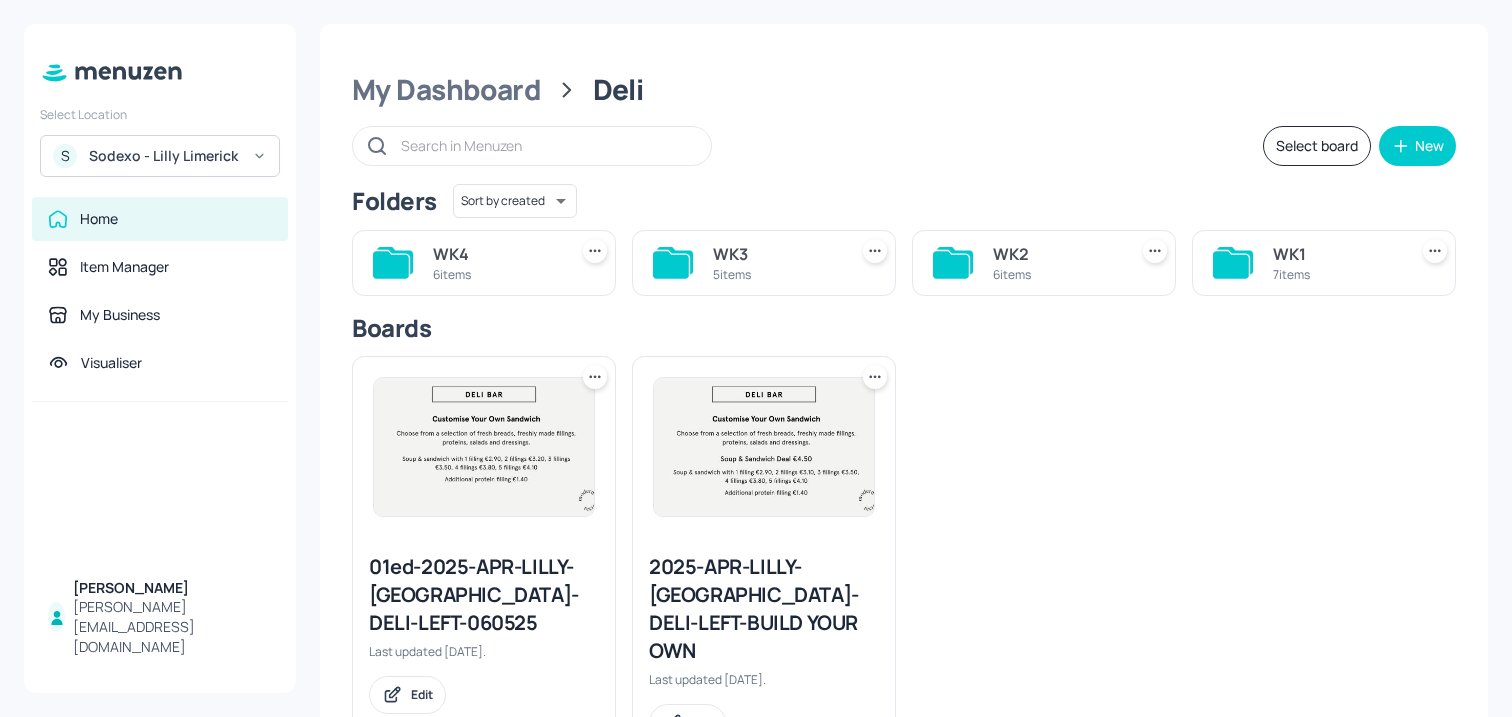 click on "WK1" at bounding box center [1336, 254] 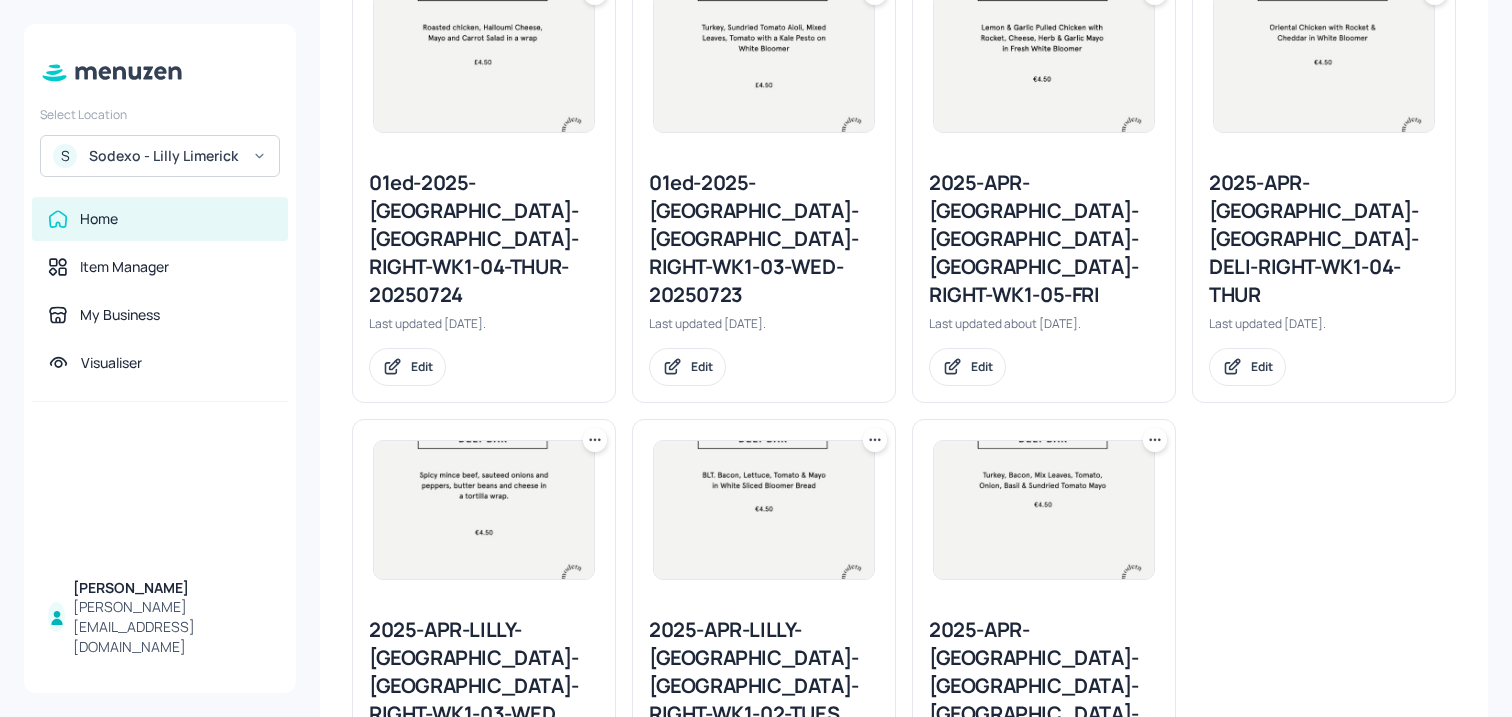 scroll, scrollTop: 663, scrollLeft: 0, axis: vertical 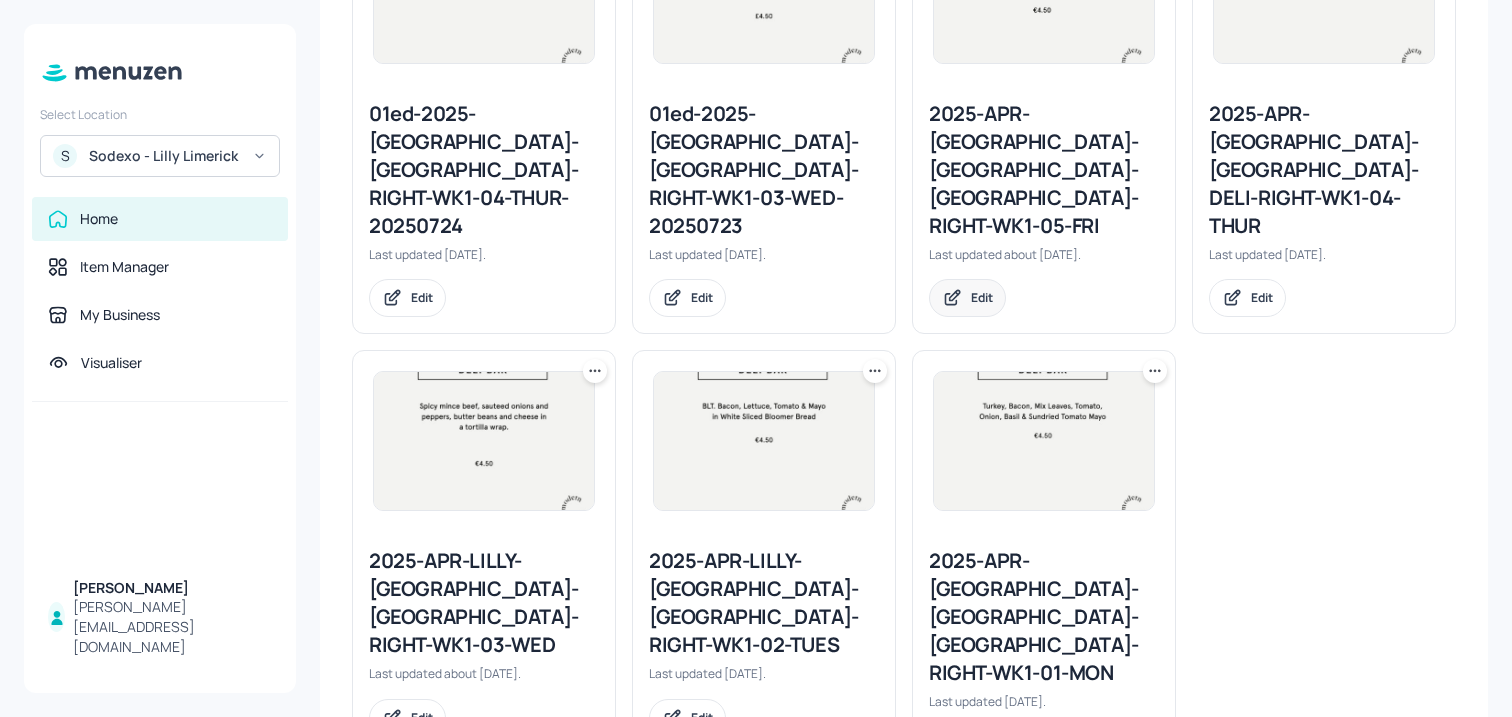 click 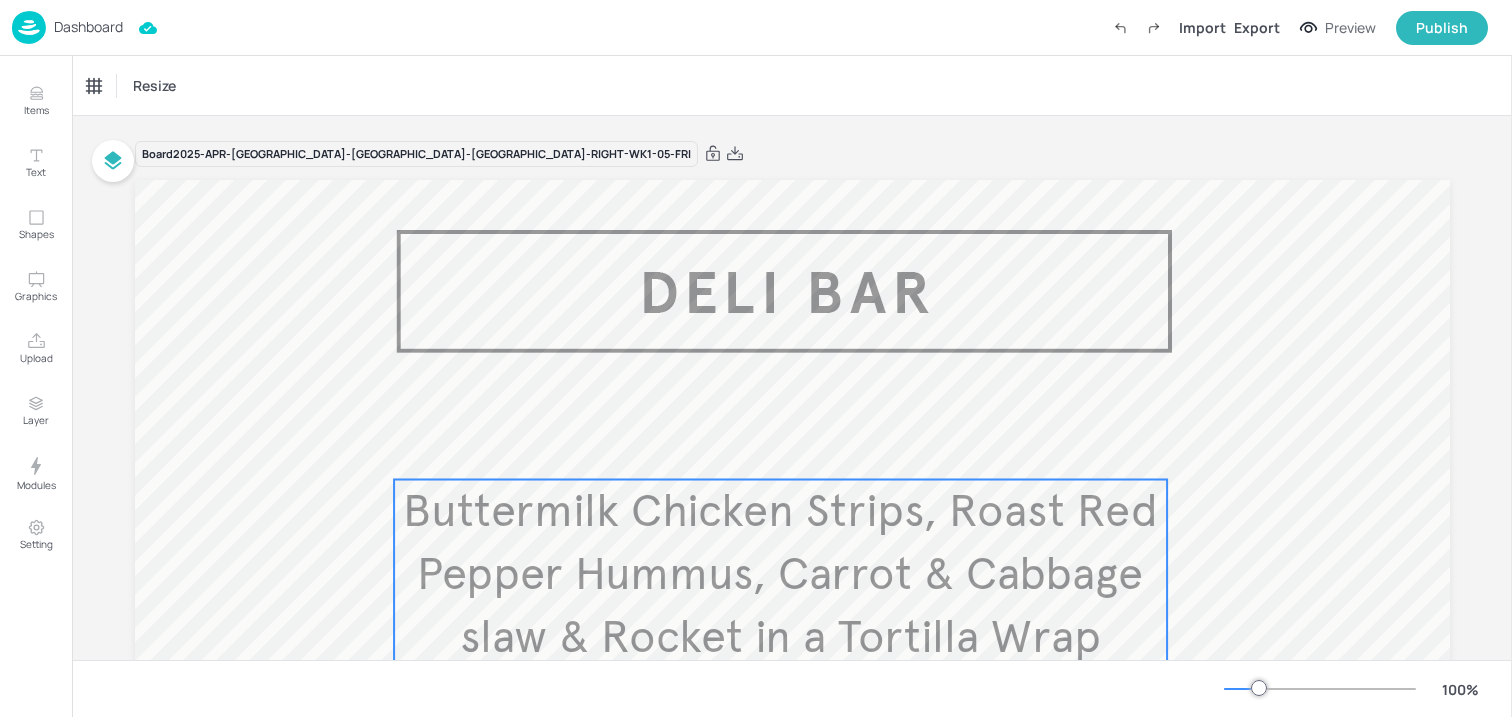 click on "Buttermilk Chicken Strips, Roast Red Pepper Hummus, Carrot & Cabbage slaw & Rocket in a Tortilla Wrap" at bounding box center [780, 574] 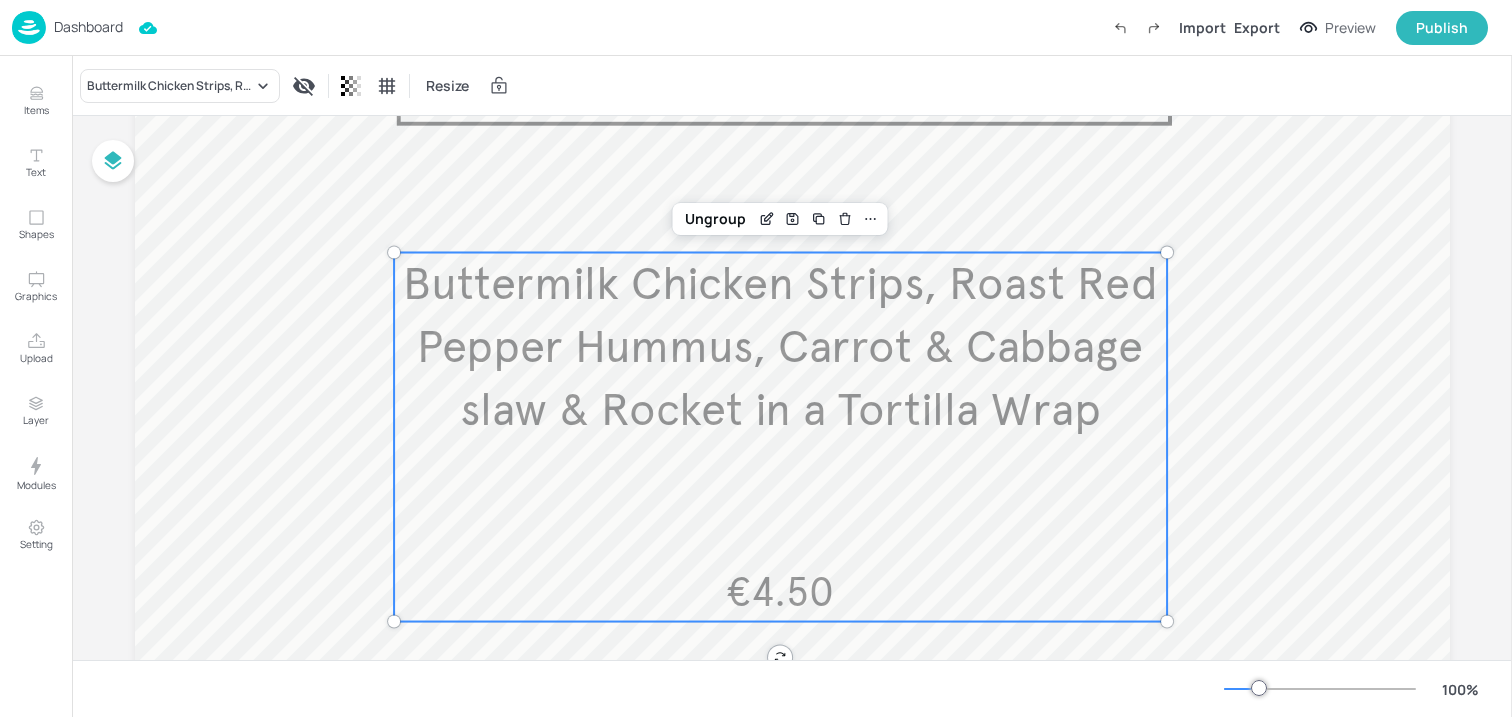 scroll, scrollTop: 265, scrollLeft: 0, axis: vertical 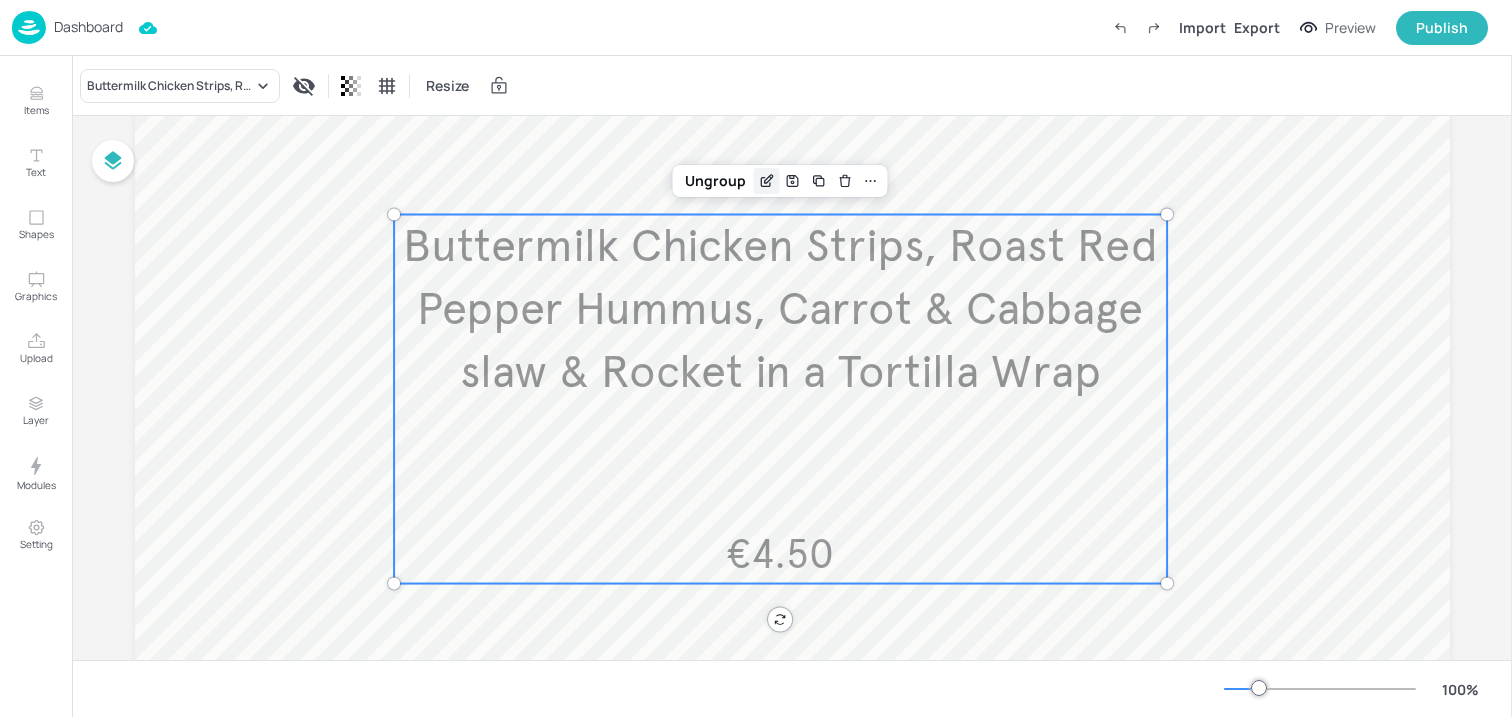 click 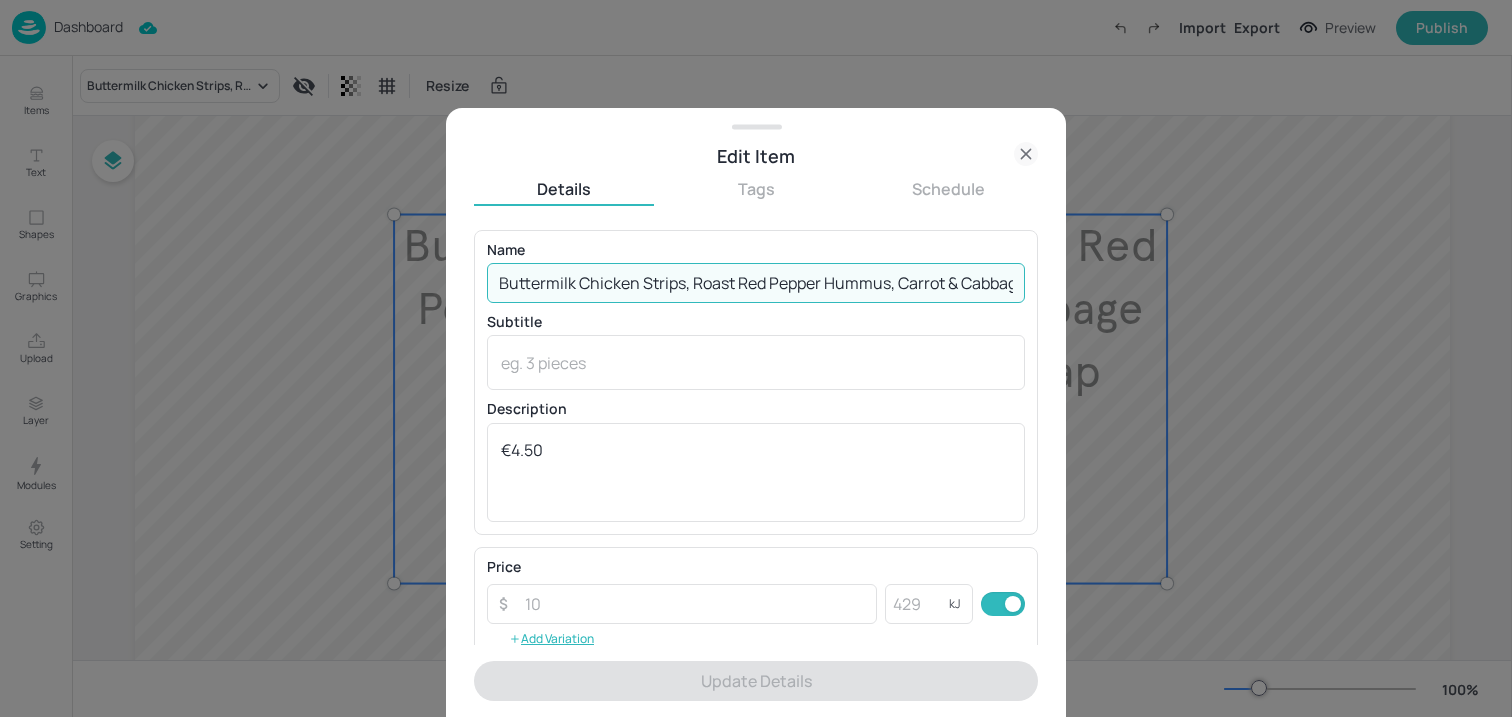 click on "Buttermilk Chicken Strips, Roast Red Pepper Hummus, Carrot & Cabbage slaw & Rocket in a Tortilla Wrap" at bounding box center (756, 283) 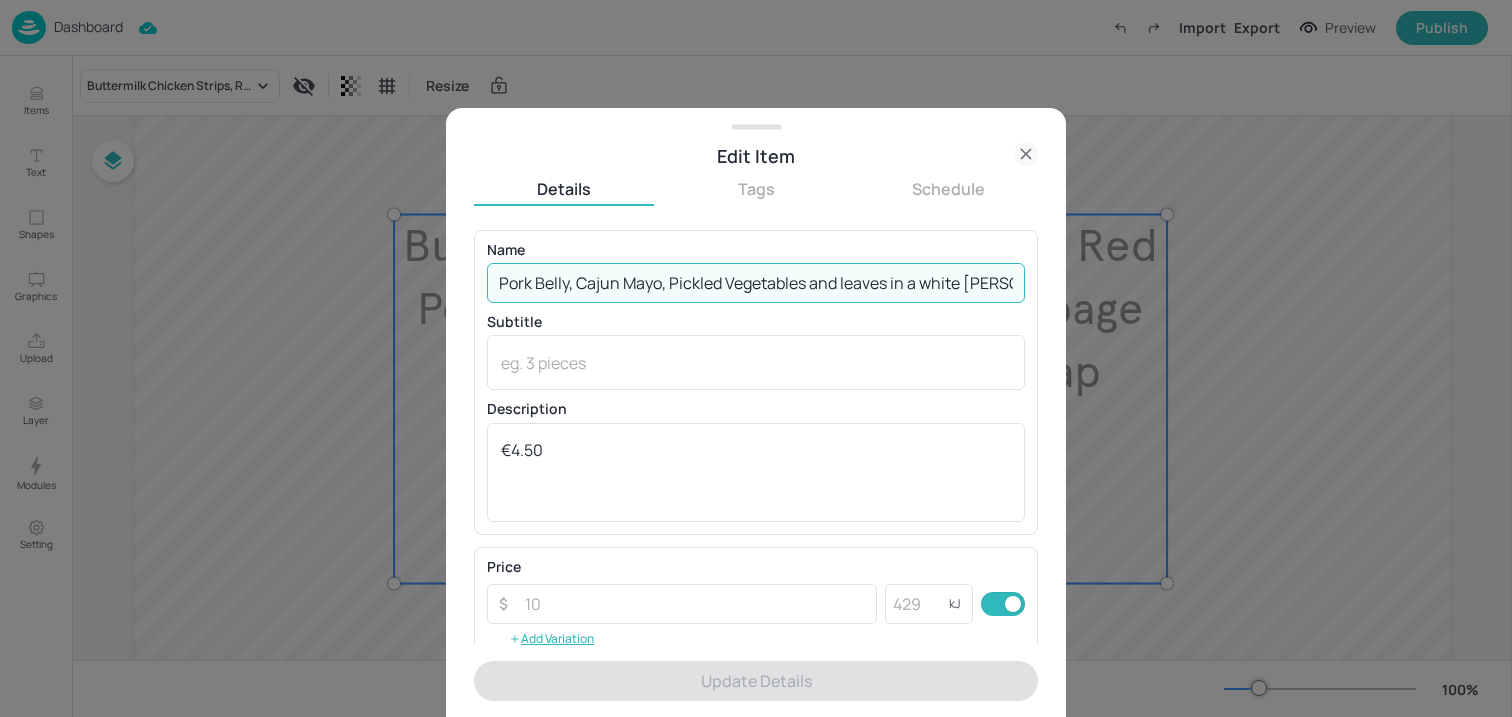 scroll, scrollTop: 0, scrollLeft: 25, axis: horizontal 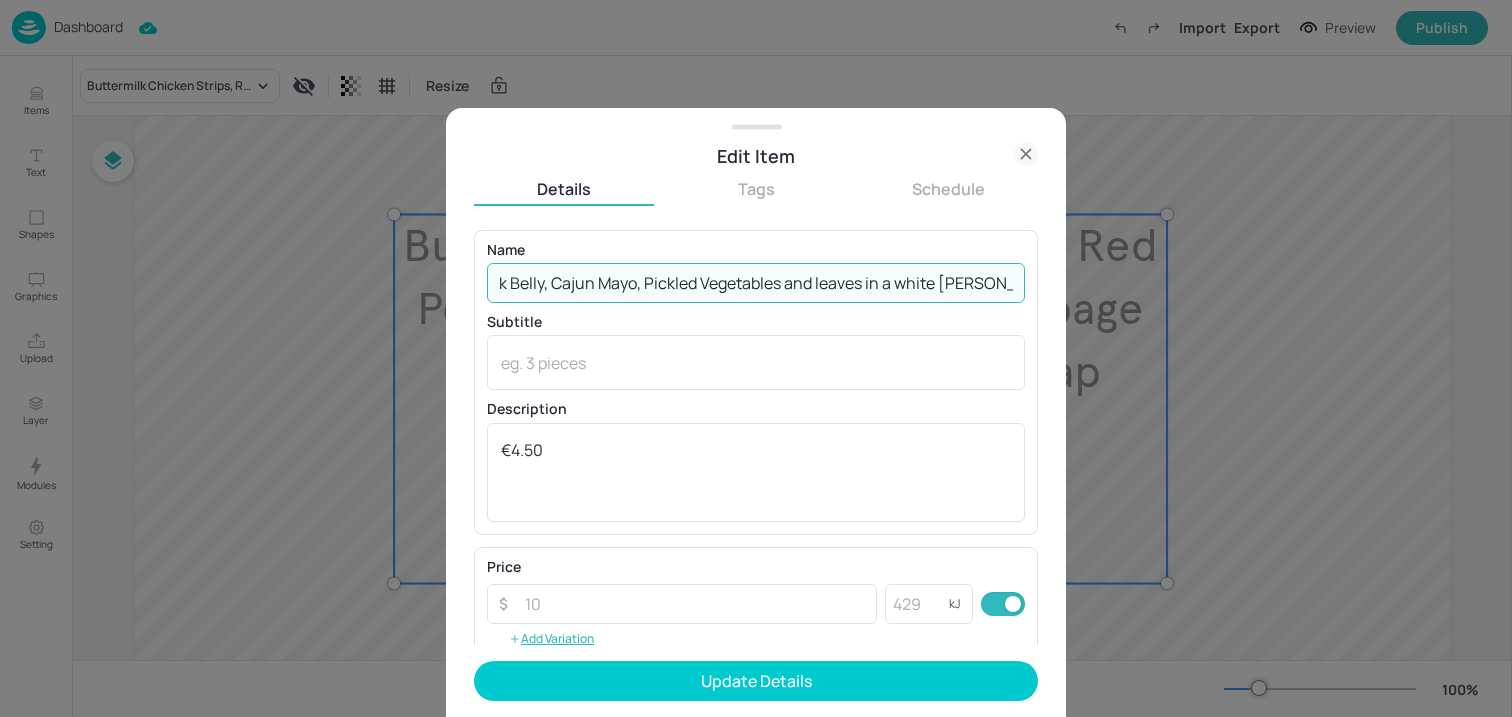 click on "Pork Belly, Cajun Mayo, Pickled Vegetables and leaves in a white [PERSON_NAME]." at bounding box center (756, 283) 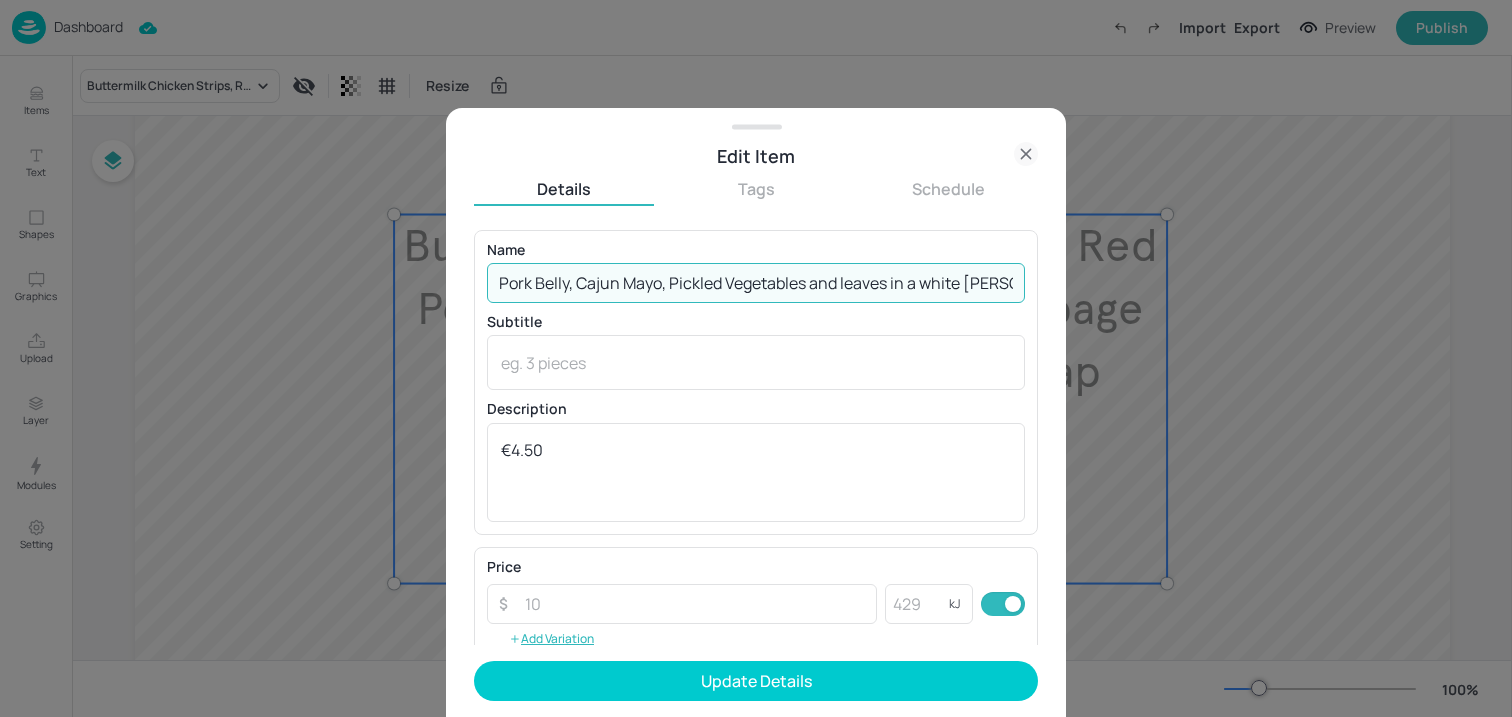 click on "Pork Belly, Cajun Mayo, Pickled Vegetables and leaves in a white [PERSON_NAME]." at bounding box center (756, 283) 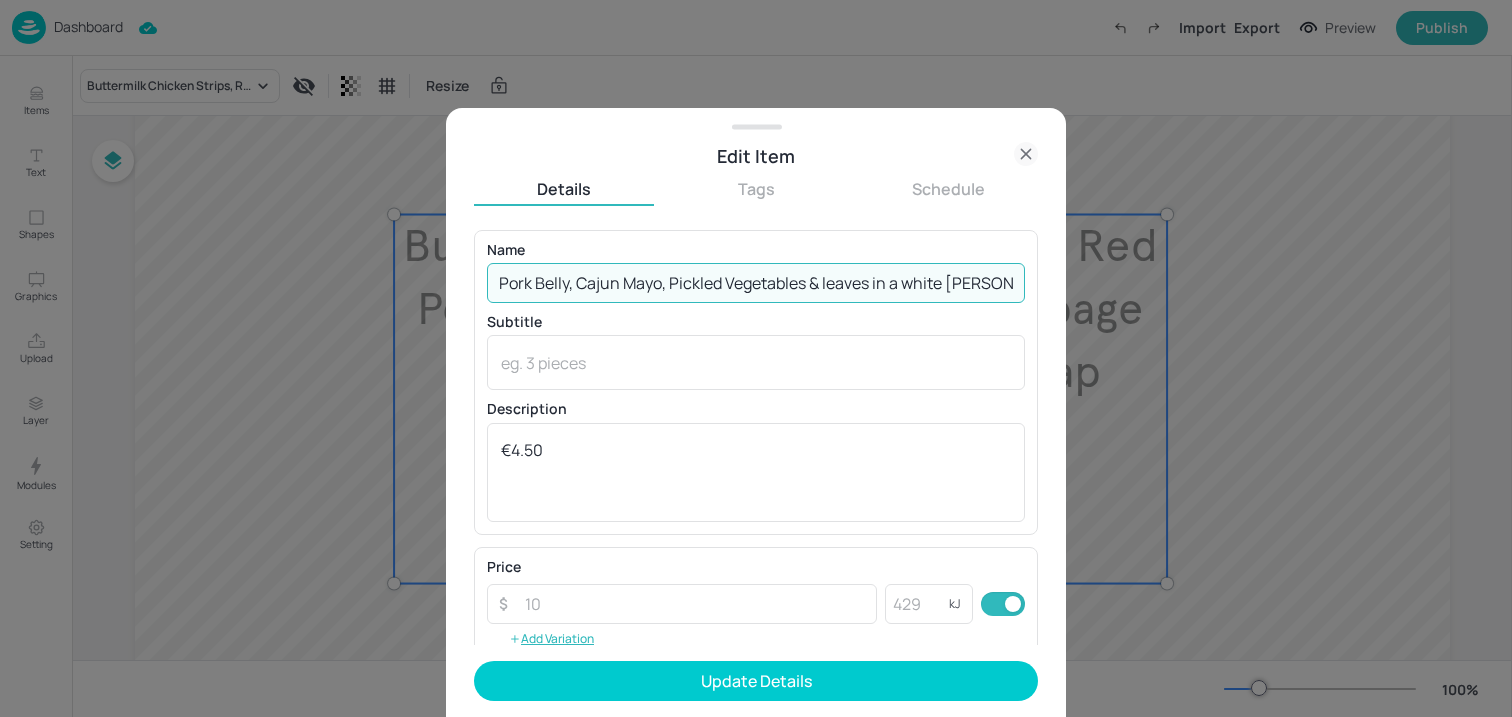 click on "Pork Belly, Cajun Mayo, Pickled Vegetables & leaves in a white [PERSON_NAME]." at bounding box center (756, 283) 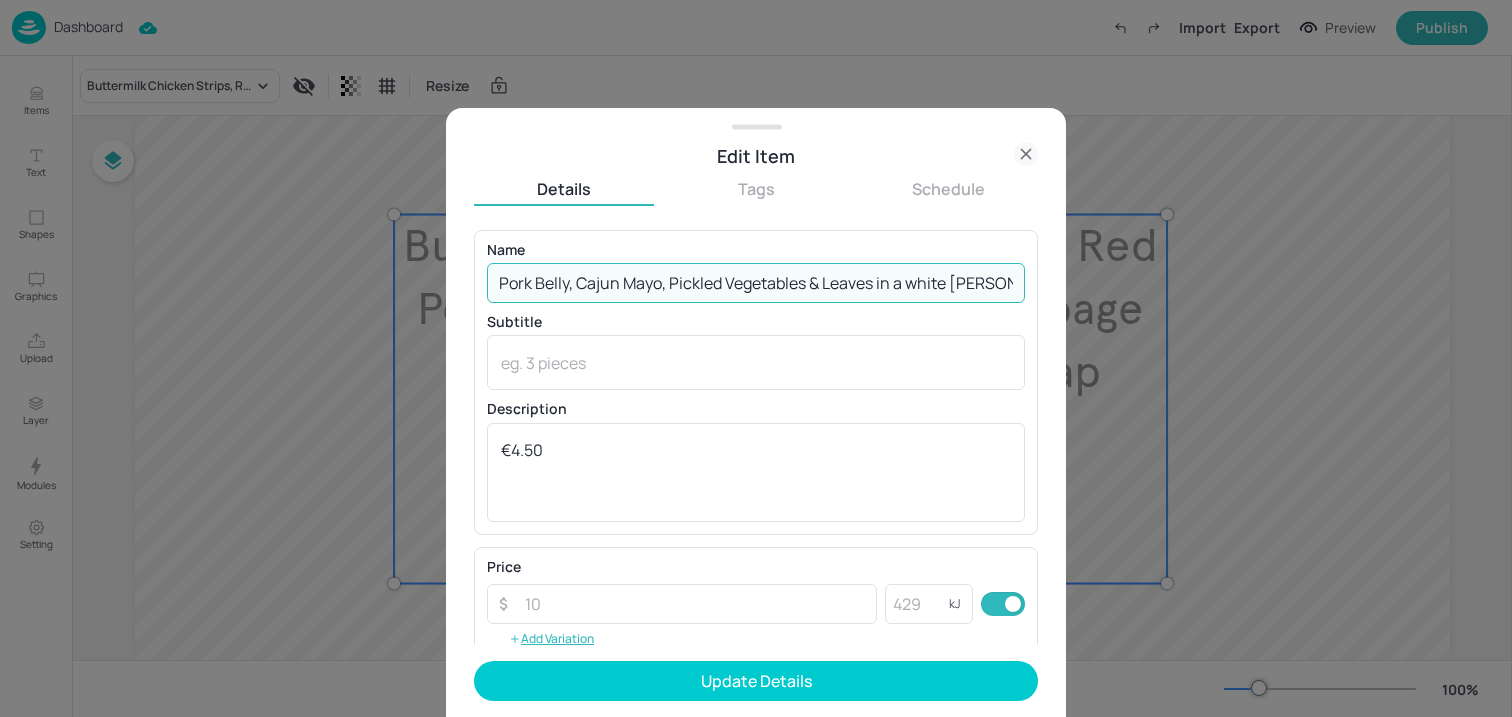 click on "Pork Belly, Cajun Mayo, Pickled Vegetables & Leaves in a white [PERSON_NAME]." at bounding box center (756, 283) 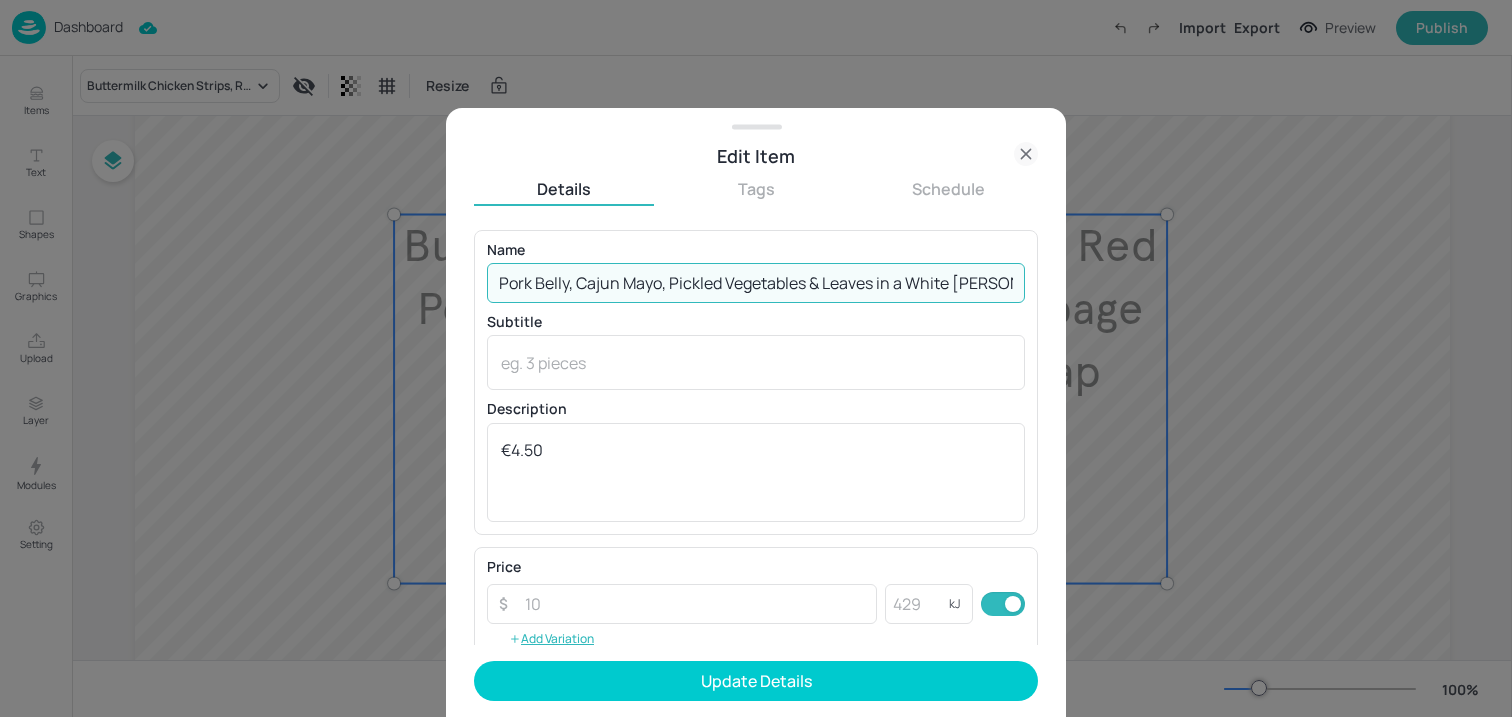 click on "Pork Belly, Cajun Mayo, Pickled Vegetables & Leaves in a White [PERSON_NAME]." at bounding box center (756, 283) 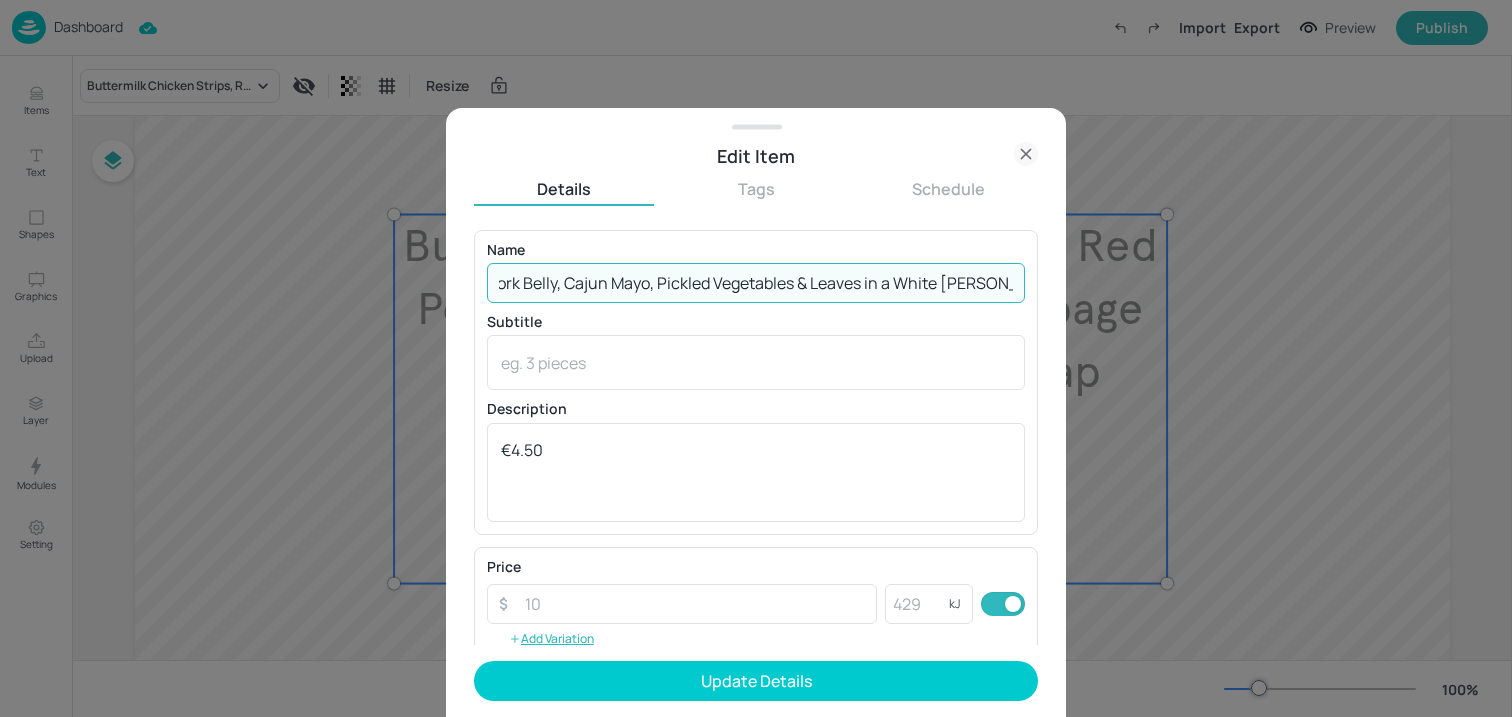 scroll, scrollTop: 0, scrollLeft: 9, axis: horizontal 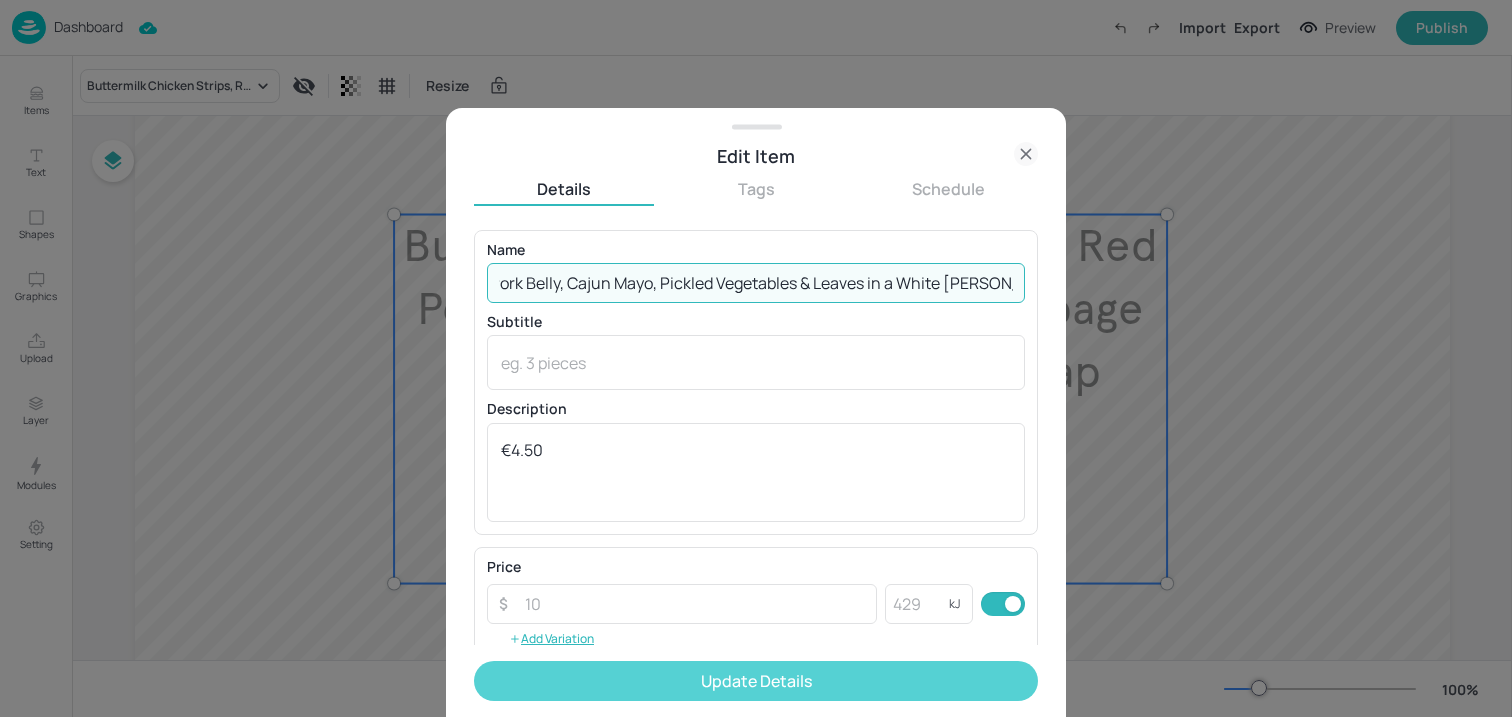type on "Pork Belly, Cajun Mayo, Pickled Vegetables & Leaves in a White [PERSON_NAME]" 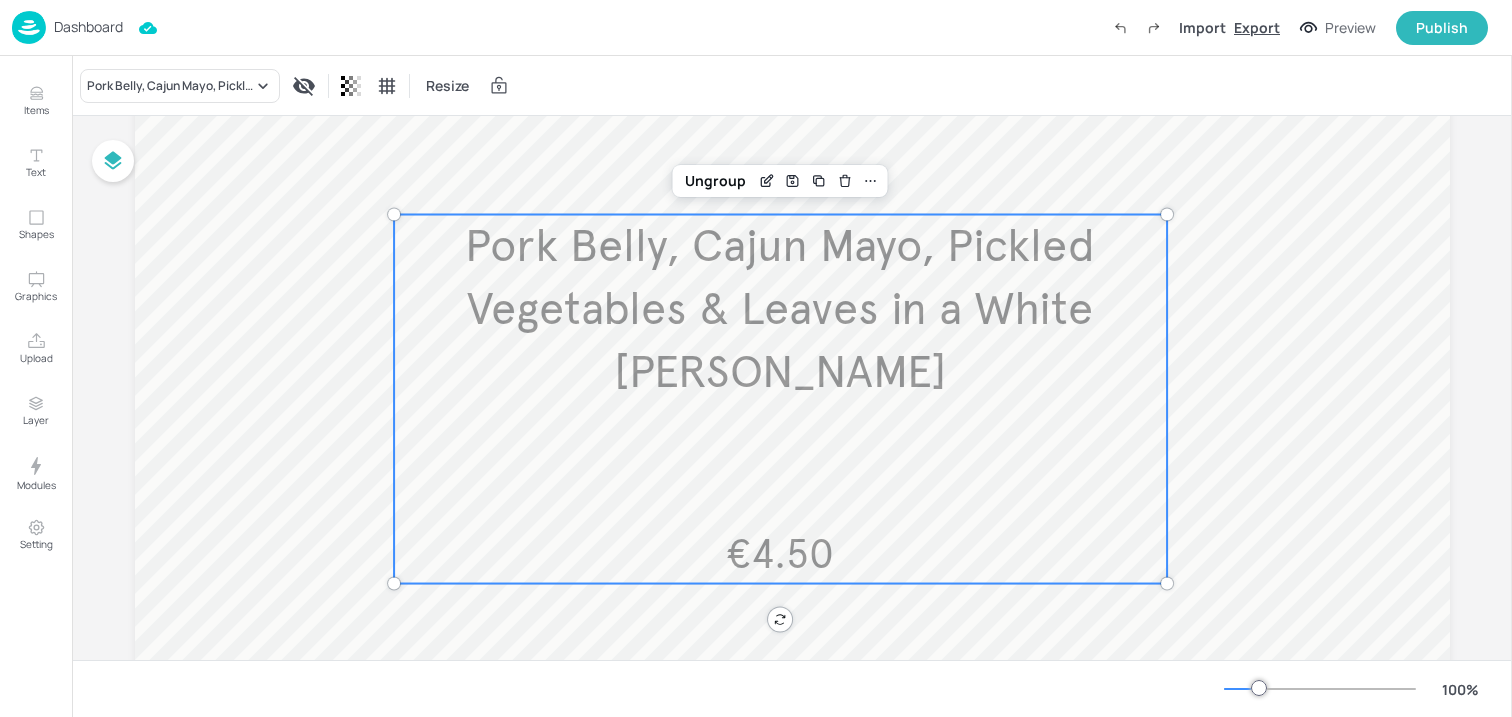 click on "Export" at bounding box center (1257, 27) 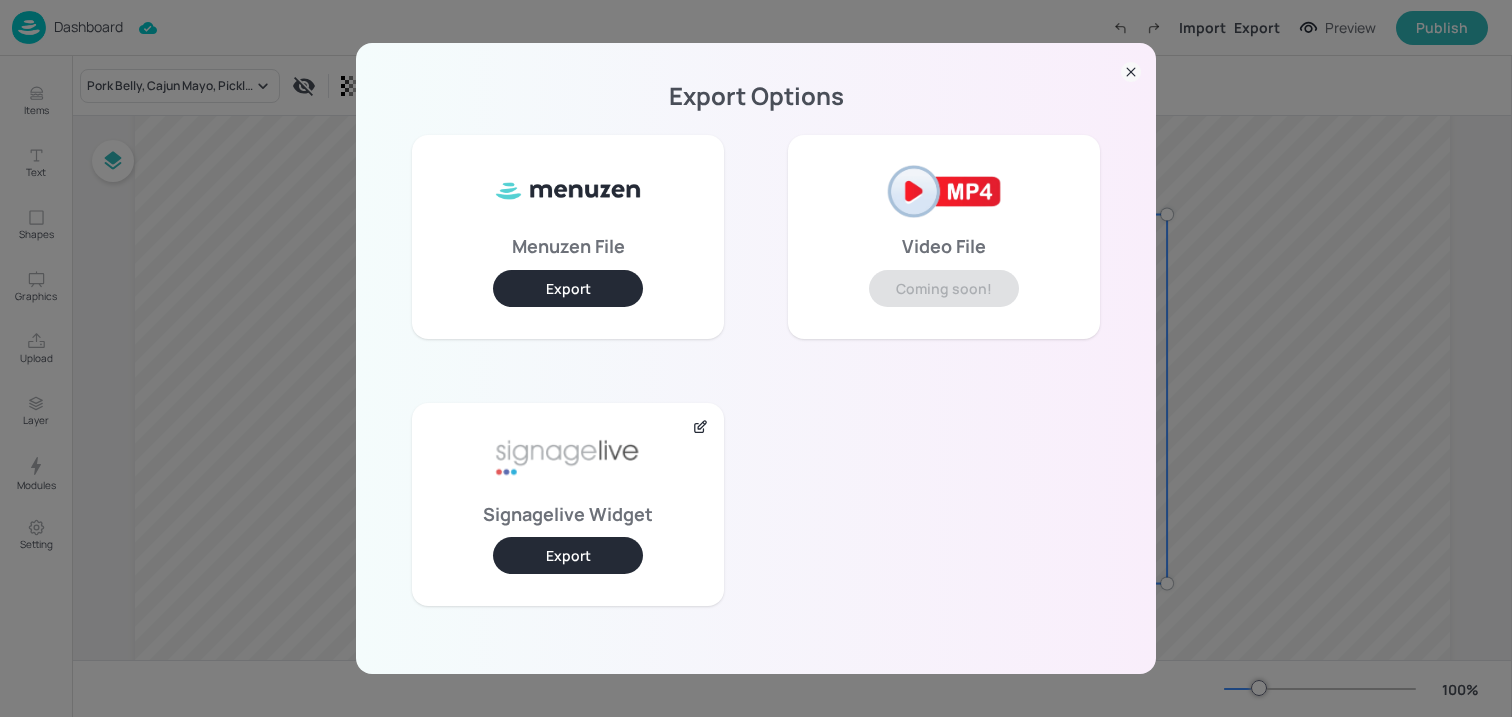 click on "Export" at bounding box center [568, 555] 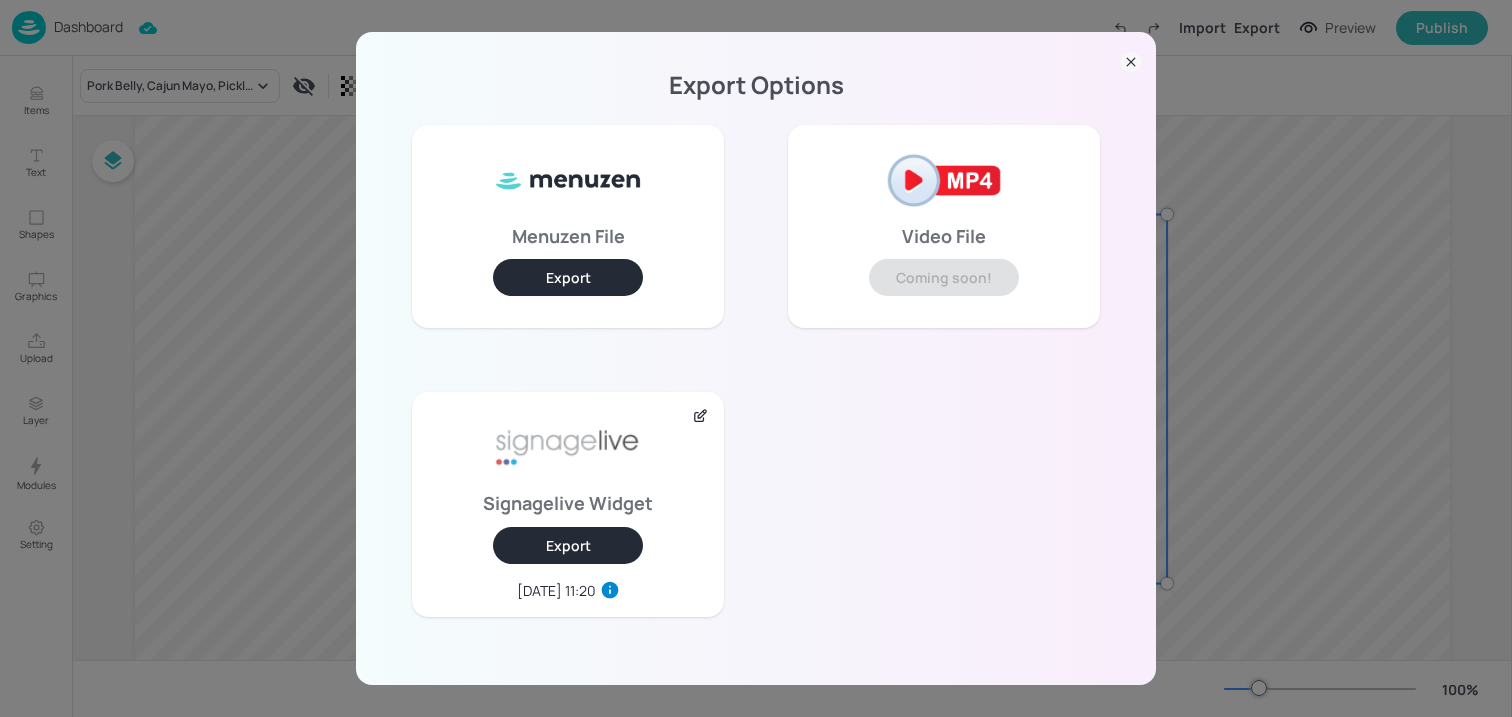 click 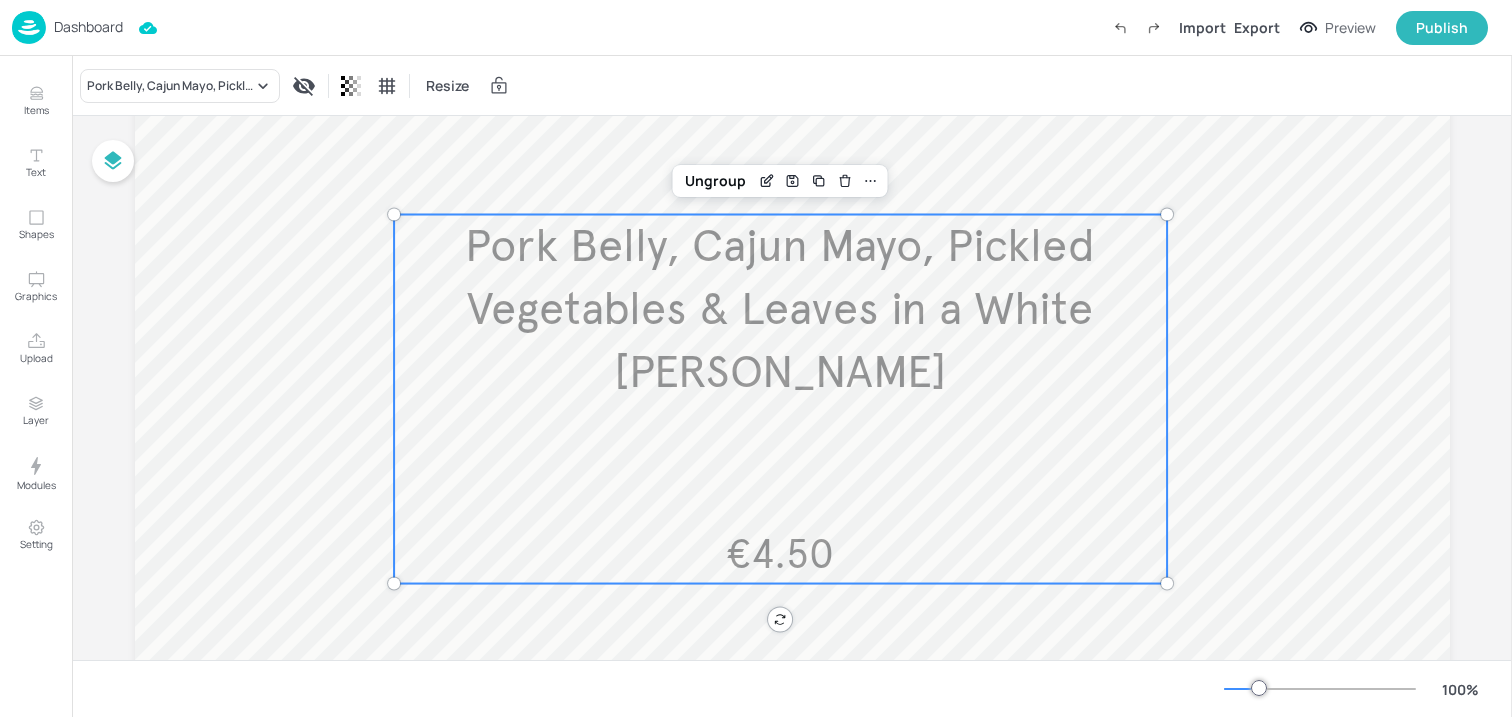 click on "Dashboard" at bounding box center [67, 27] 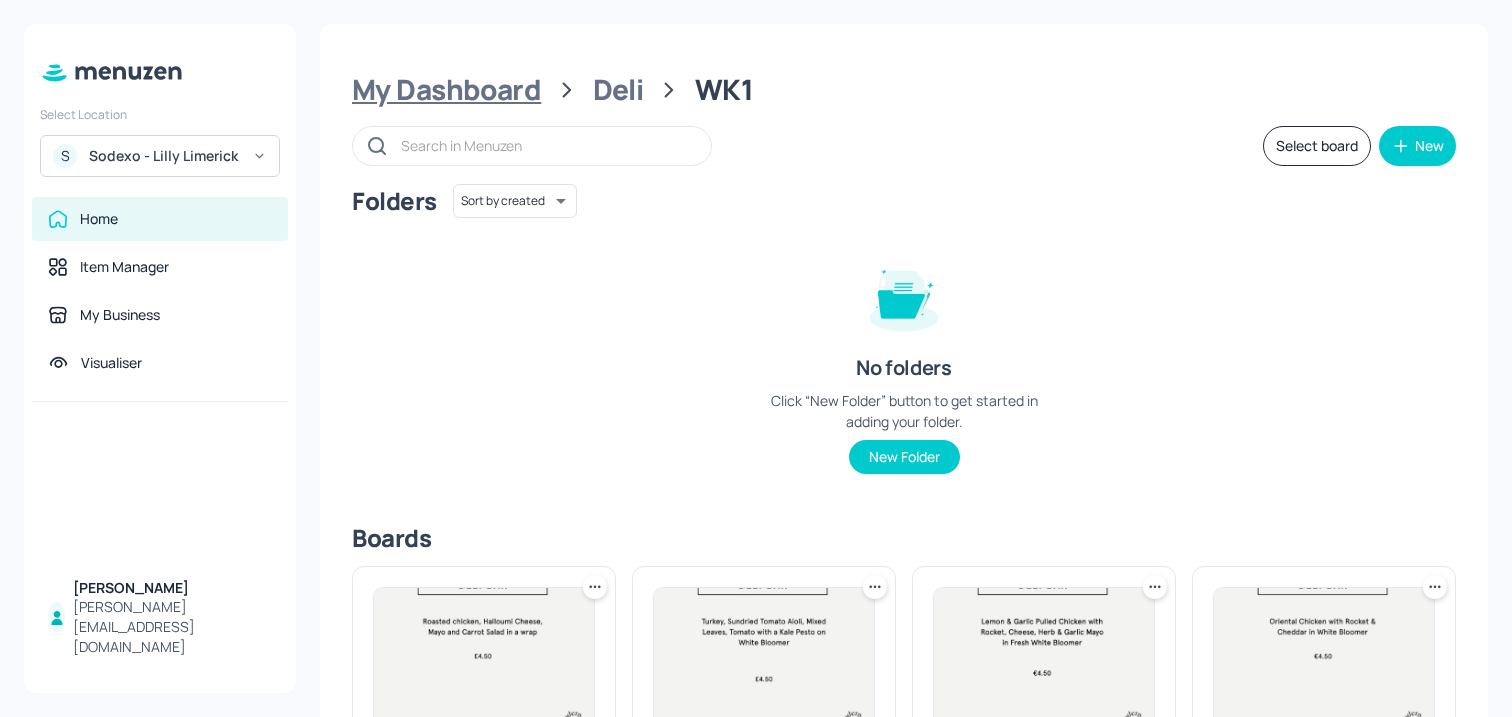 click on "My Dashboard" at bounding box center (446, 90) 